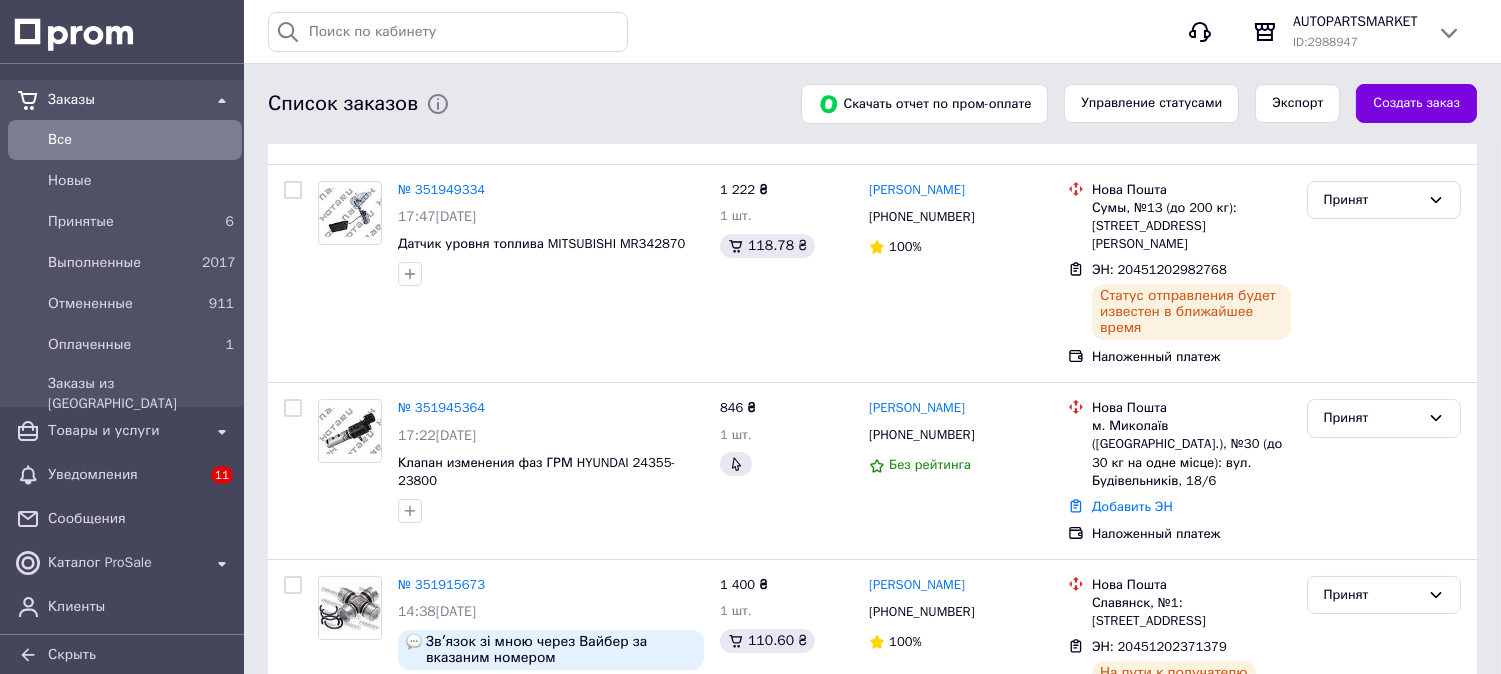 scroll, scrollTop: 0, scrollLeft: 0, axis: both 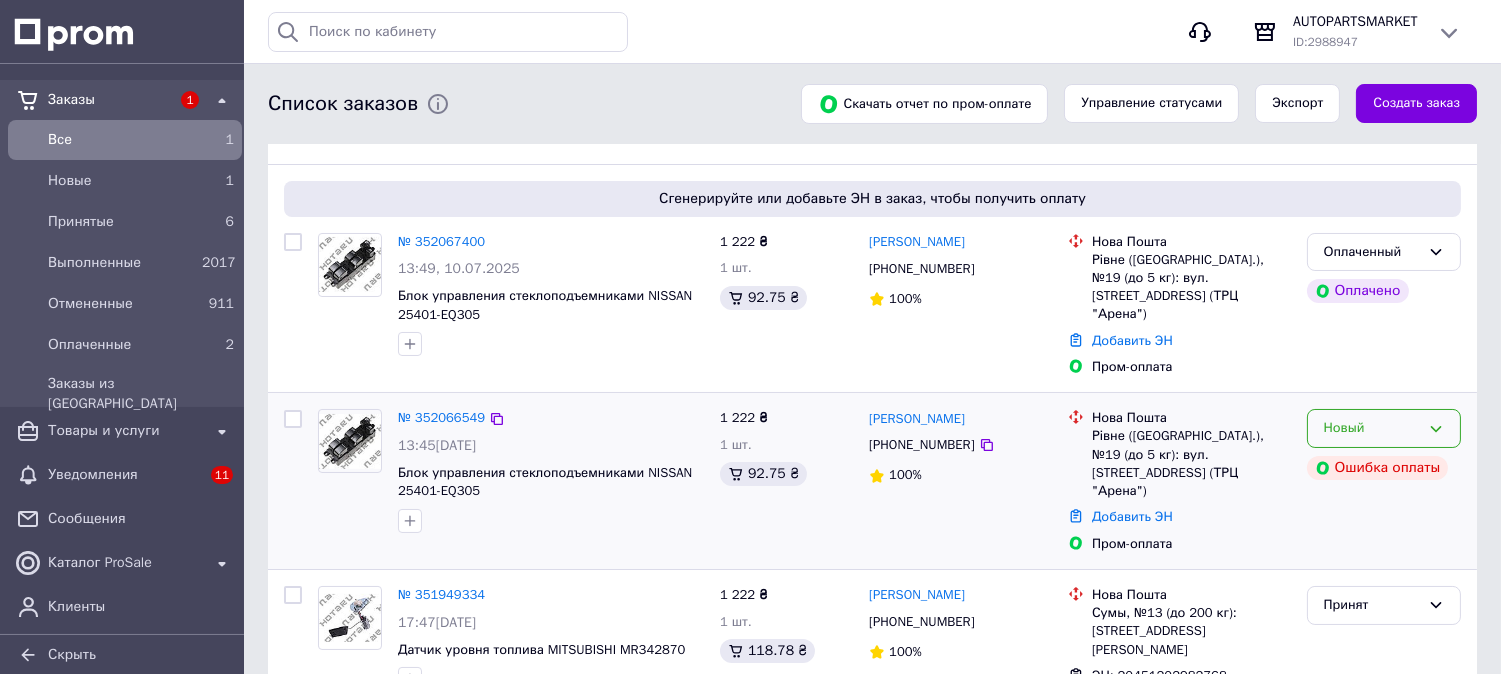 click on "Новый" at bounding box center (1372, 428) 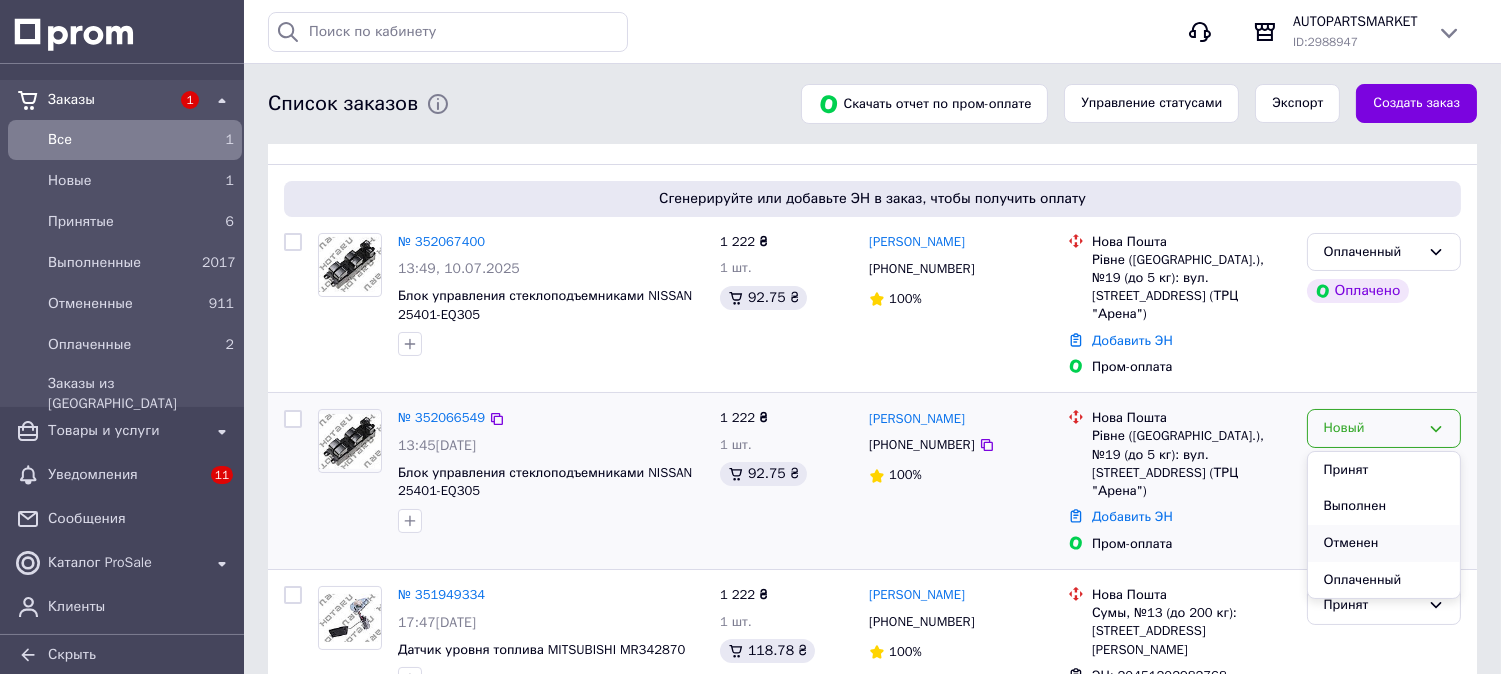 click on "Отменен" at bounding box center (1384, 543) 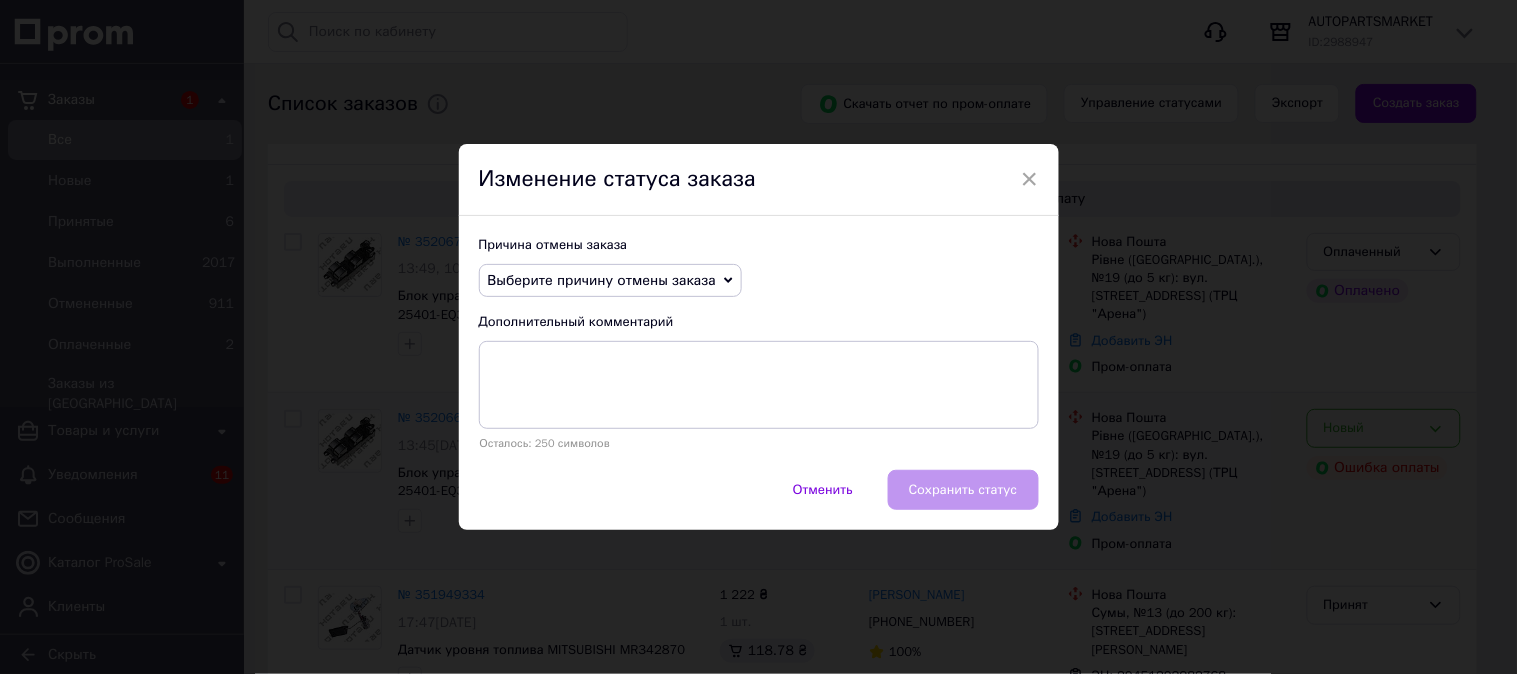 click on "Выберите причину отмены заказа" at bounding box center (602, 280) 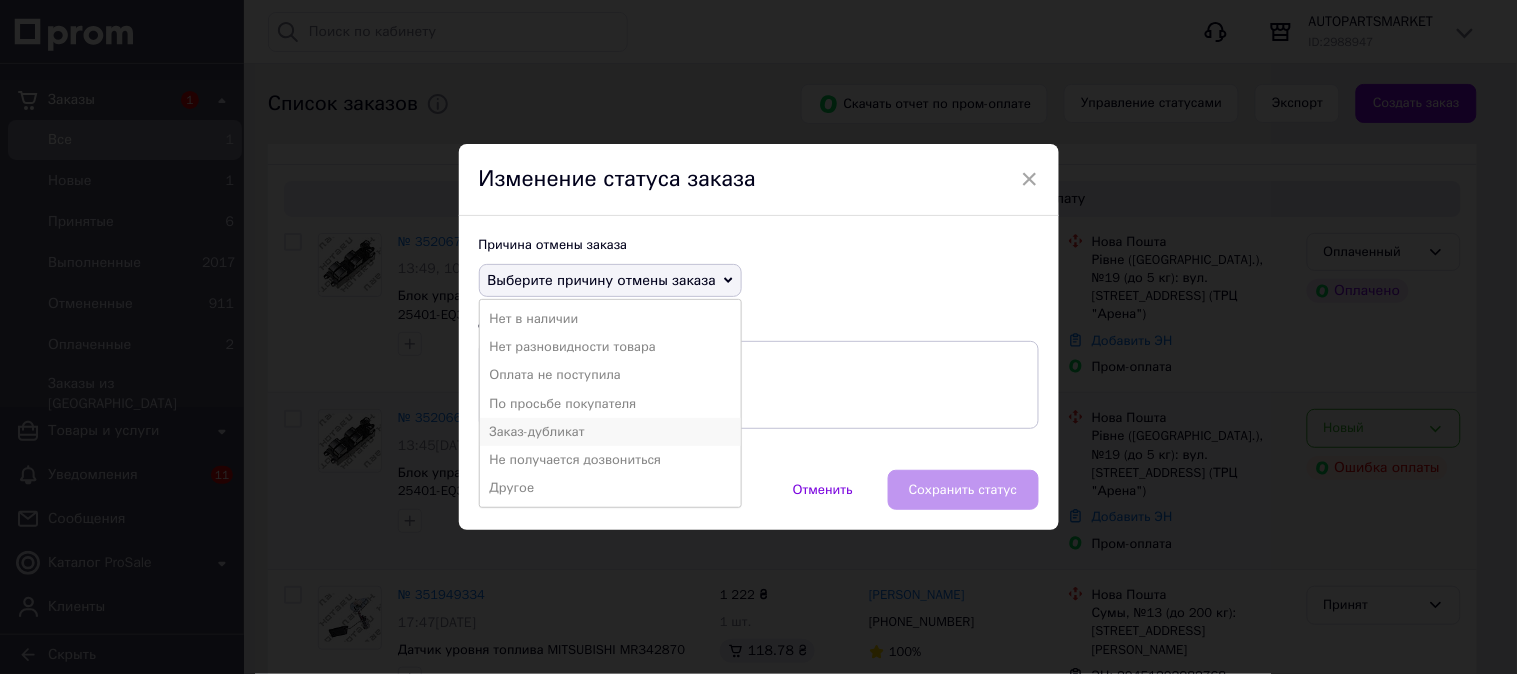 click on "Заказ-дубликат" at bounding box center [610, 432] 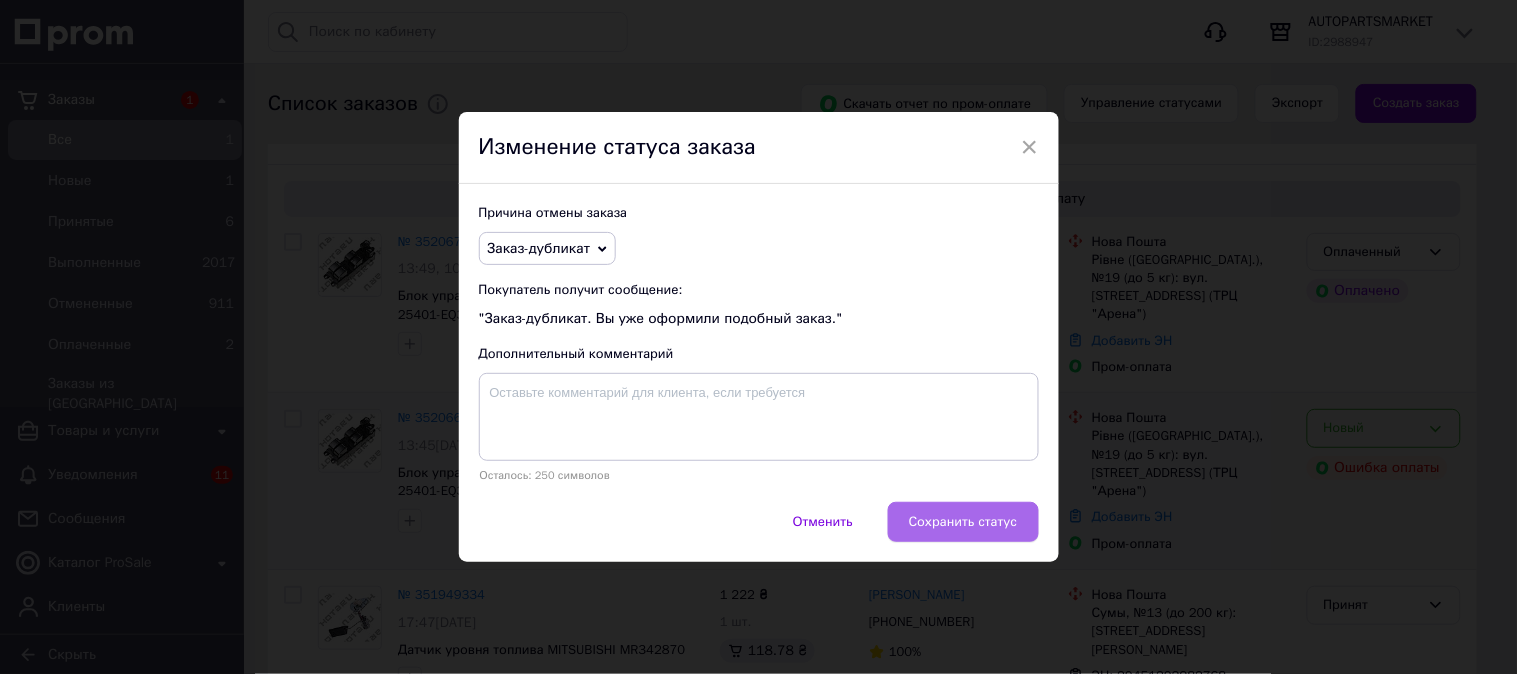 click on "Сохранить статус" at bounding box center (963, 522) 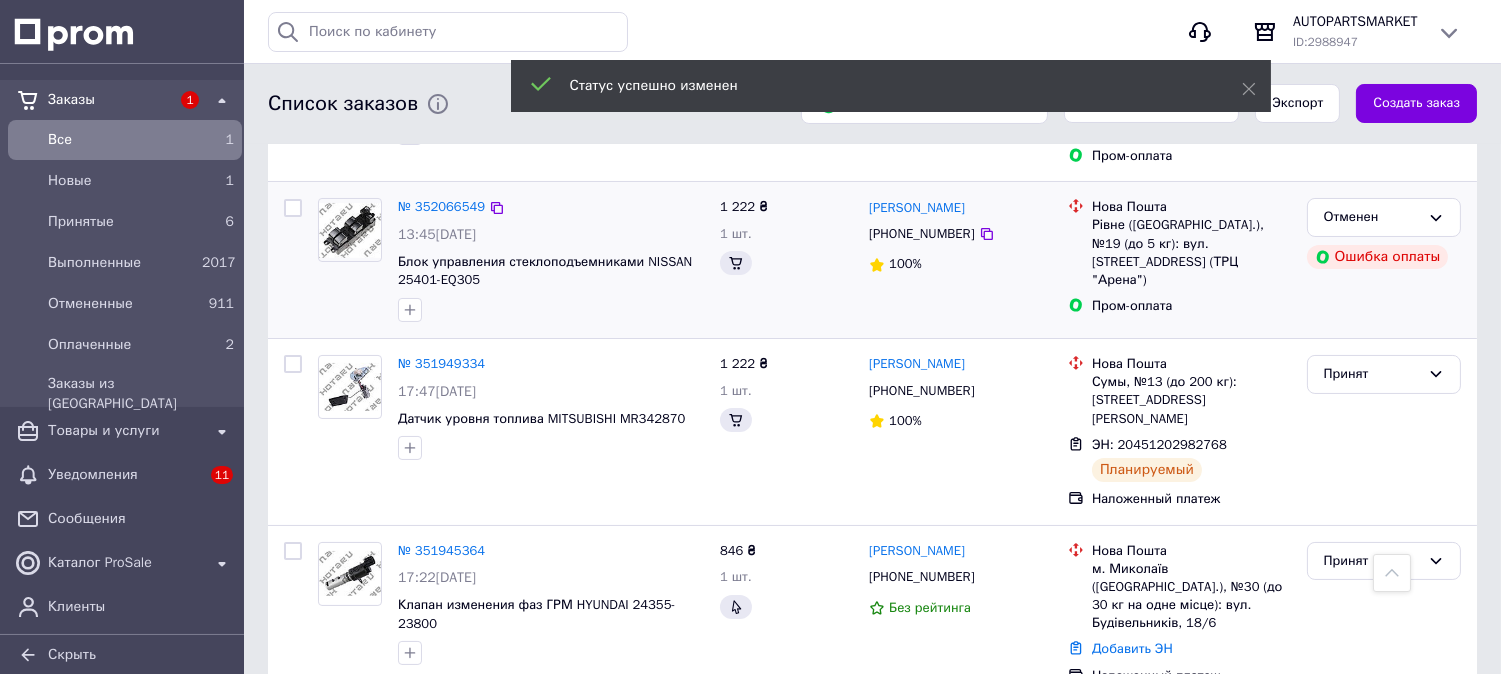 scroll, scrollTop: 555, scrollLeft: 0, axis: vertical 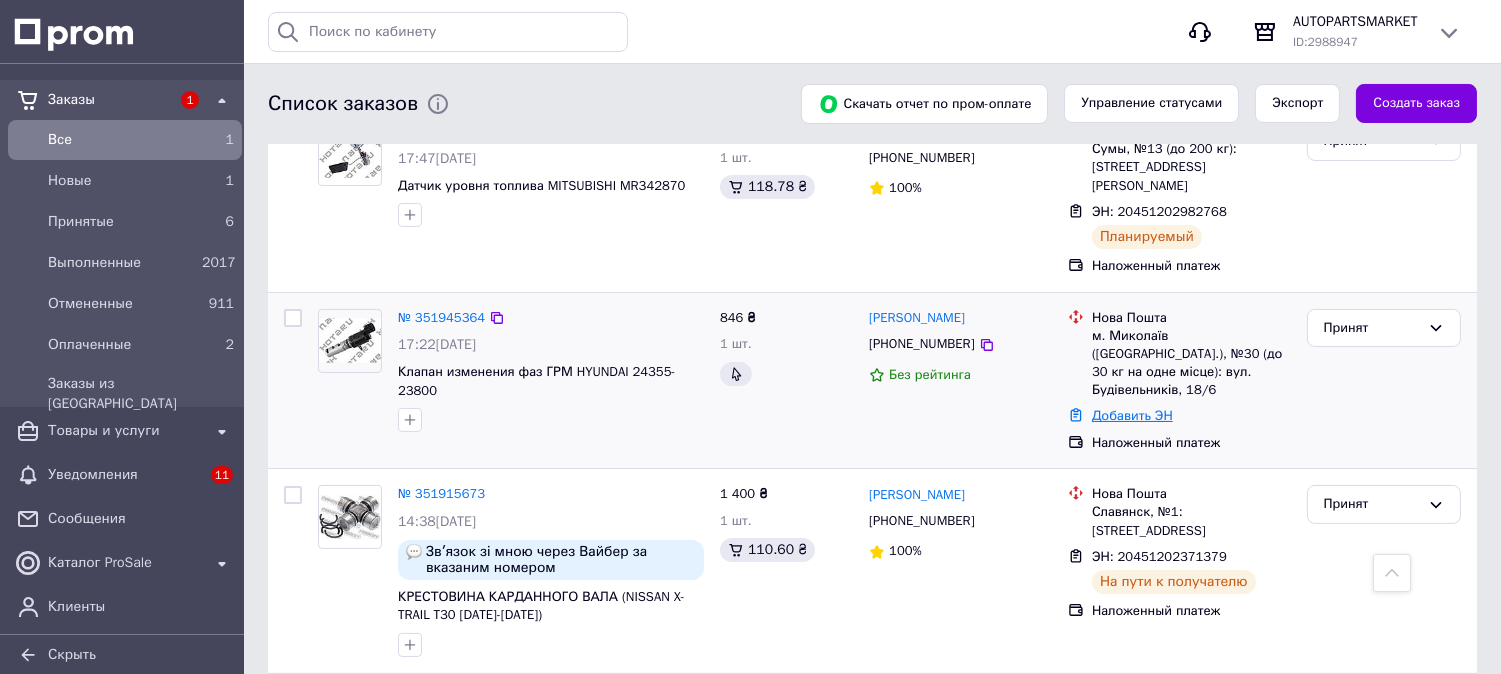 click on "Добавить ЭН" at bounding box center (1132, 415) 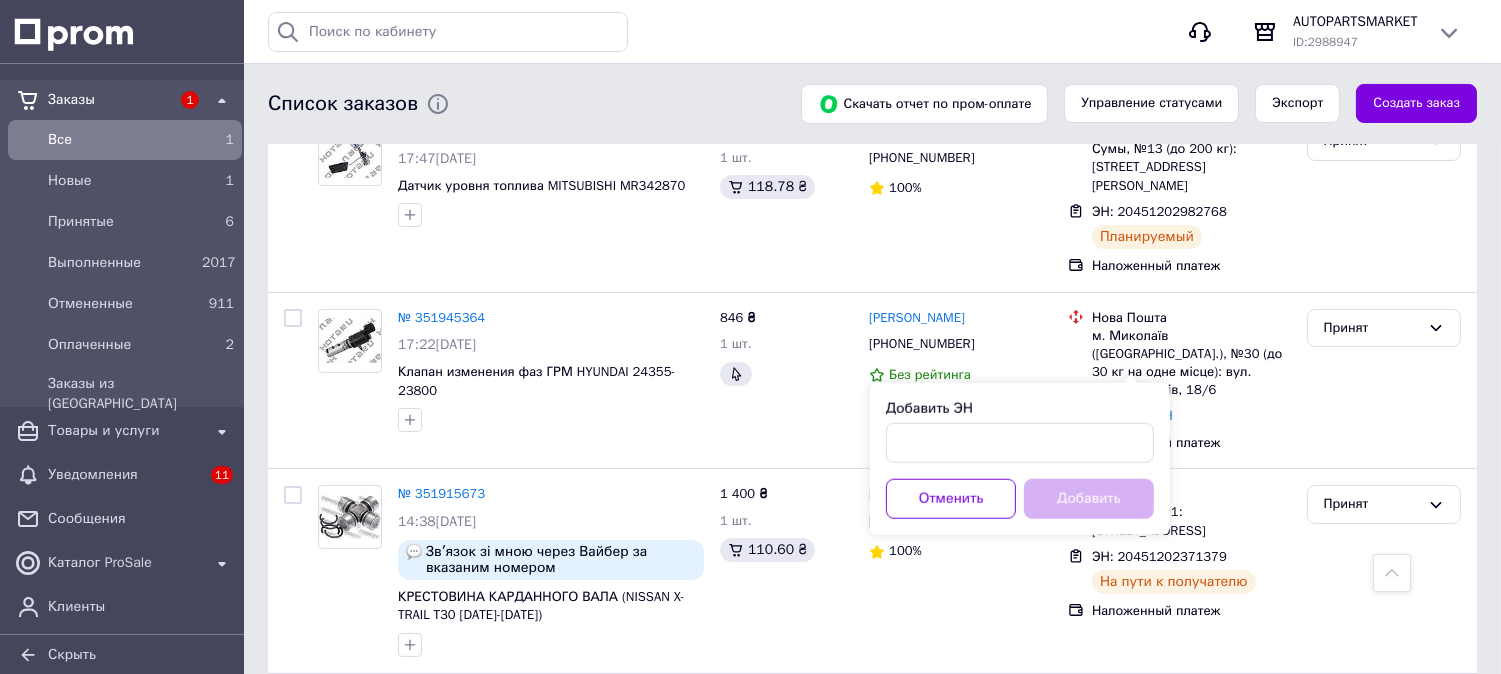 click on "Добавить ЭН" at bounding box center [1020, 409] 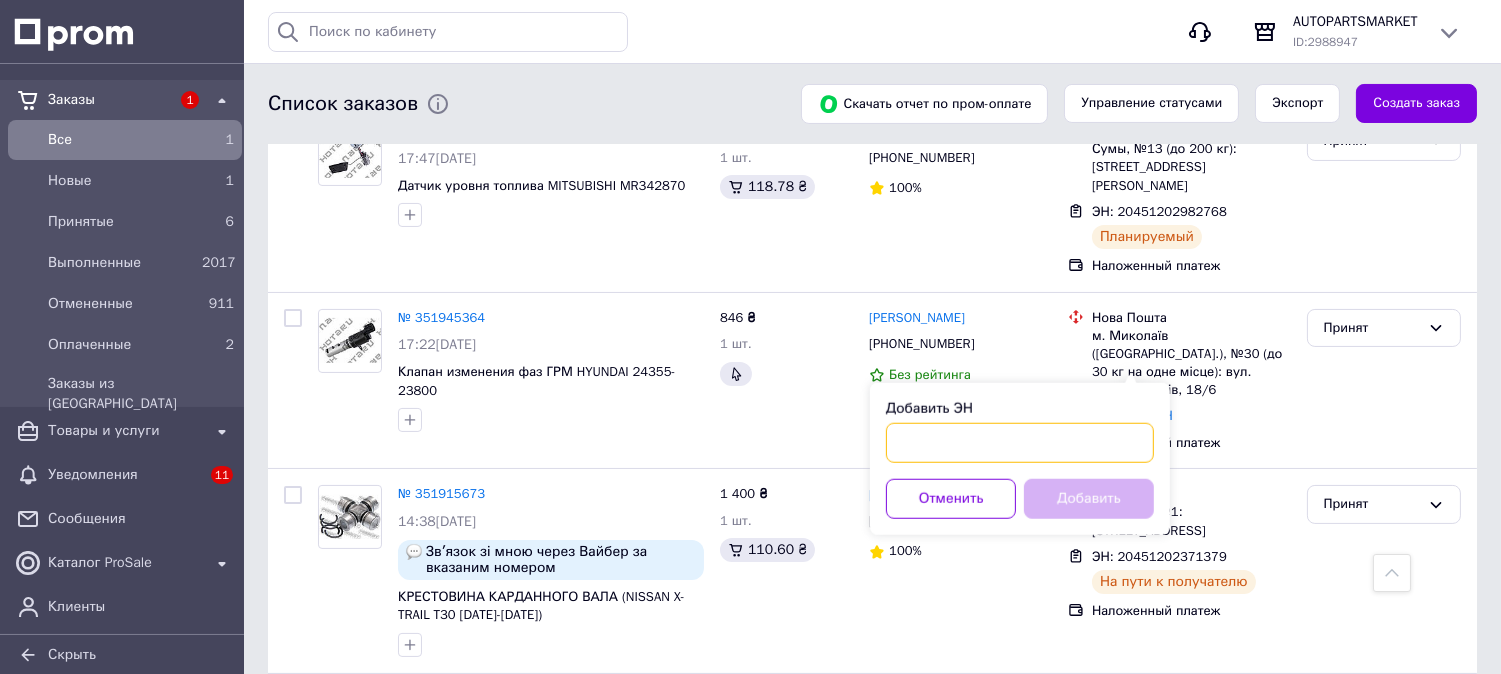 click on "Добавить ЭН" at bounding box center (1020, 443) 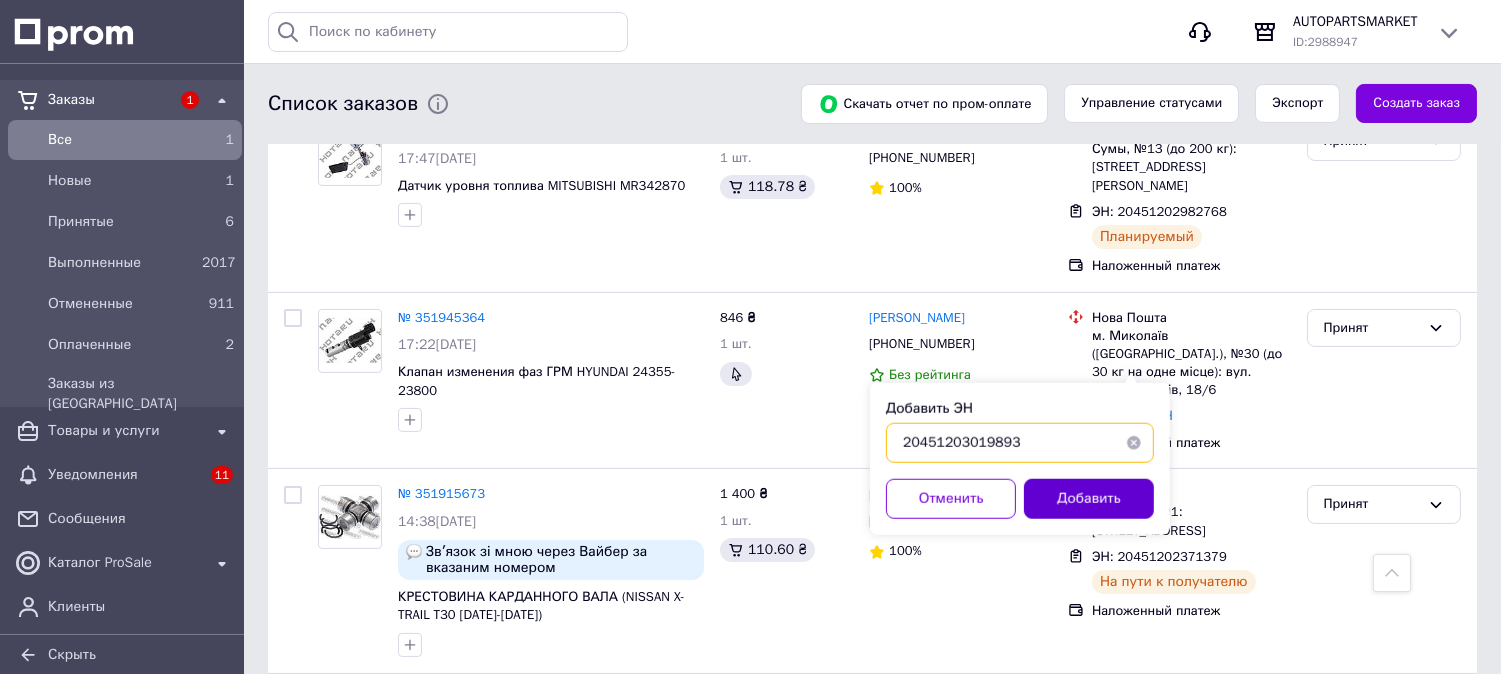 type on "20451203019893" 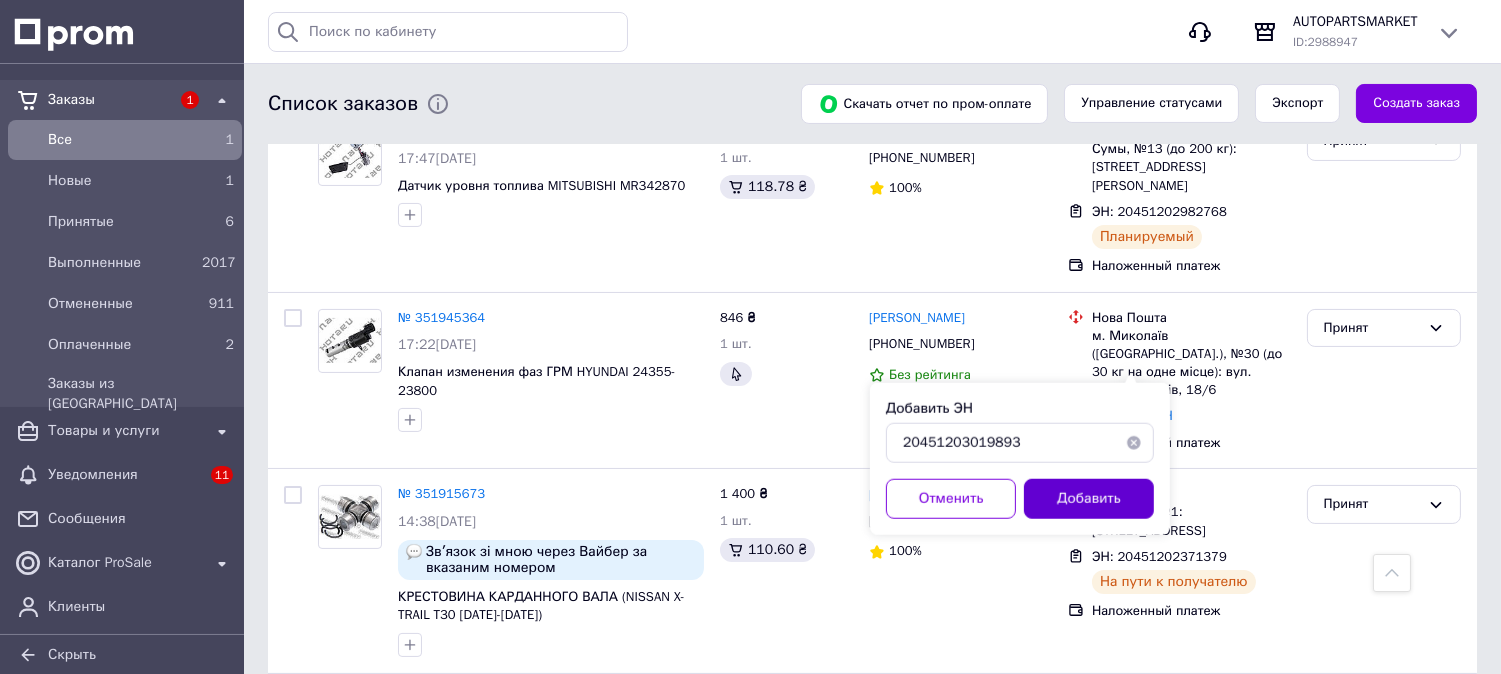 click on "Добавить" at bounding box center [1089, 499] 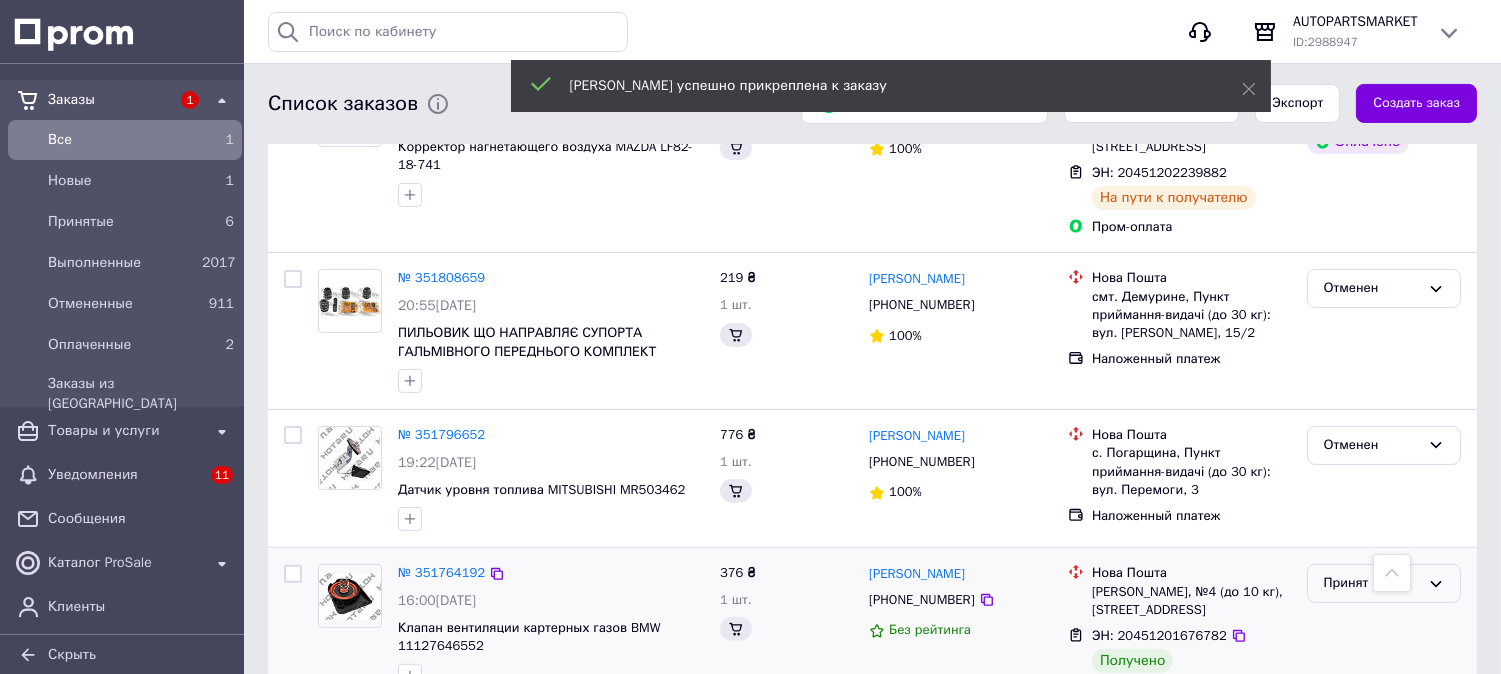scroll, scrollTop: 1393, scrollLeft: 0, axis: vertical 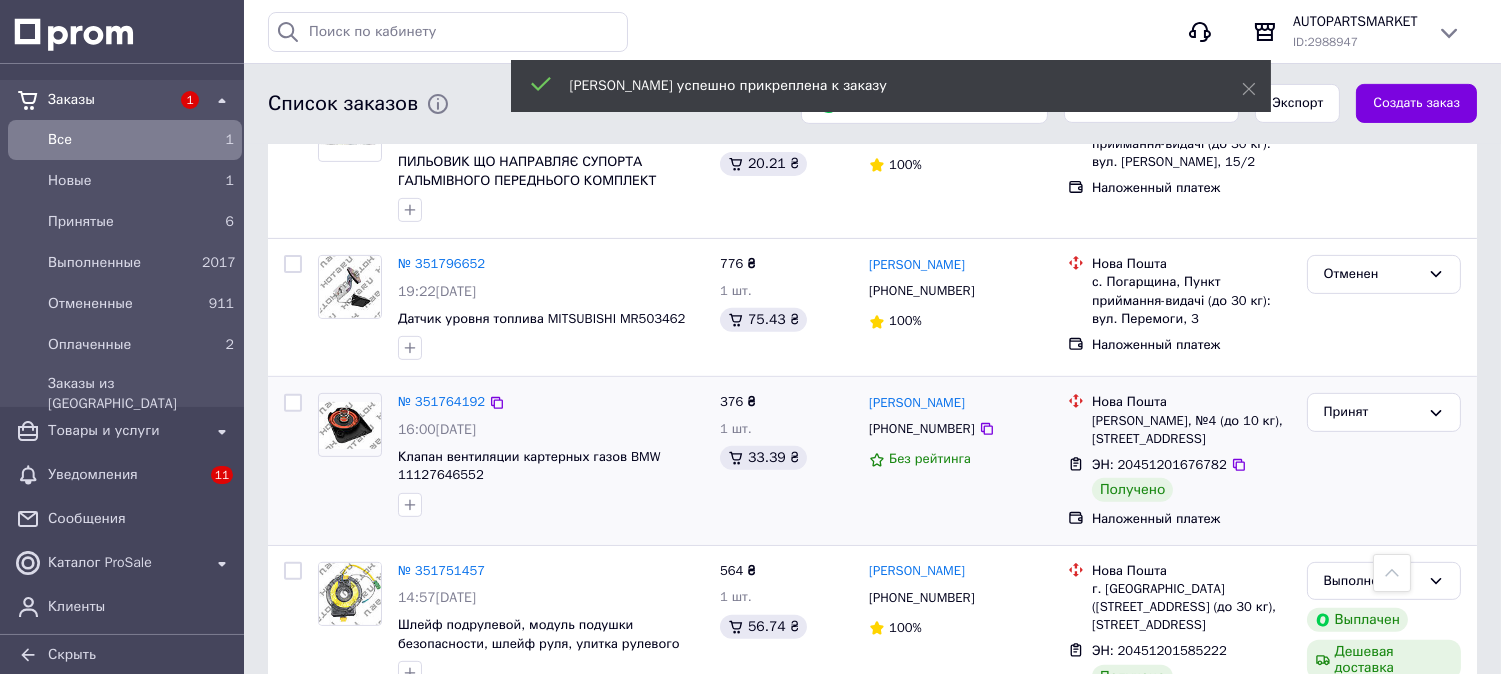 drag, startPoint x: 1370, startPoint y: 343, endPoint x: 1367, endPoint y: 360, distance: 17.262676 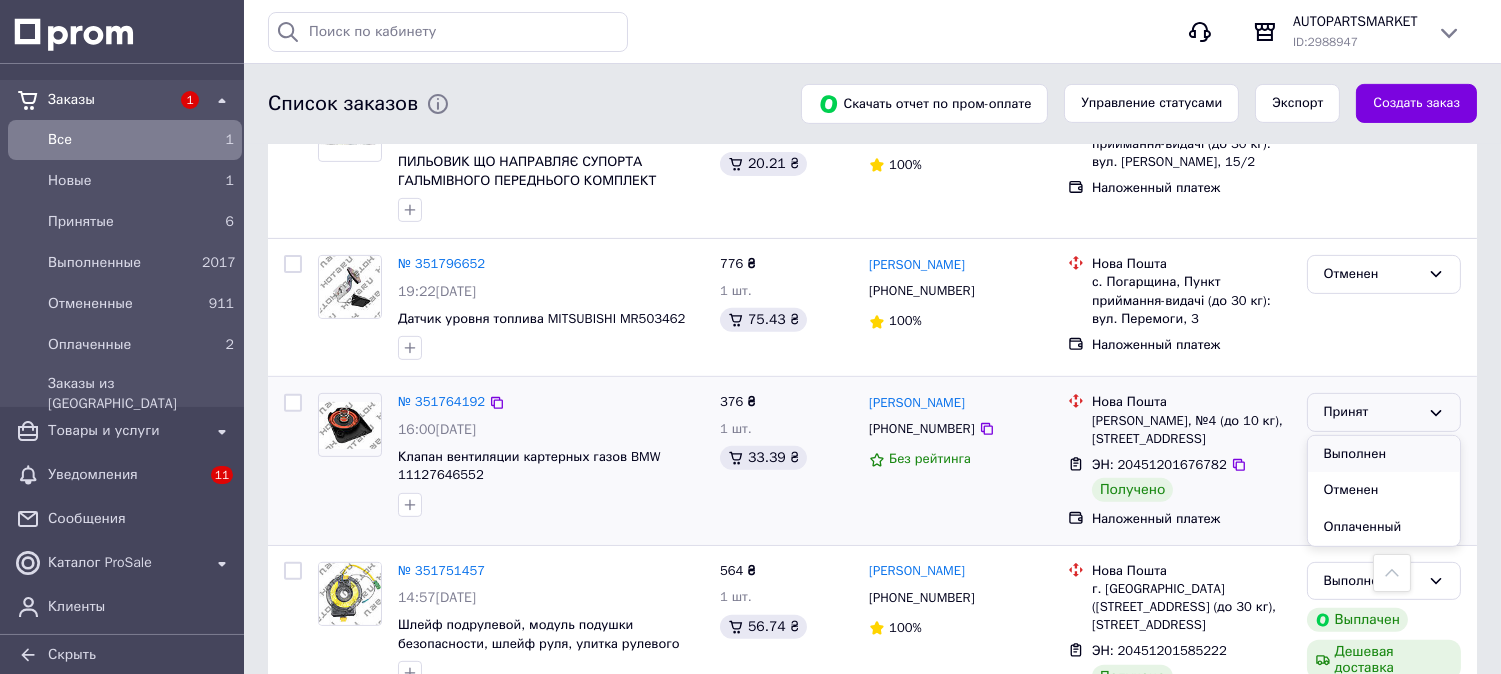 click on "Выполнен" at bounding box center (1384, 454) 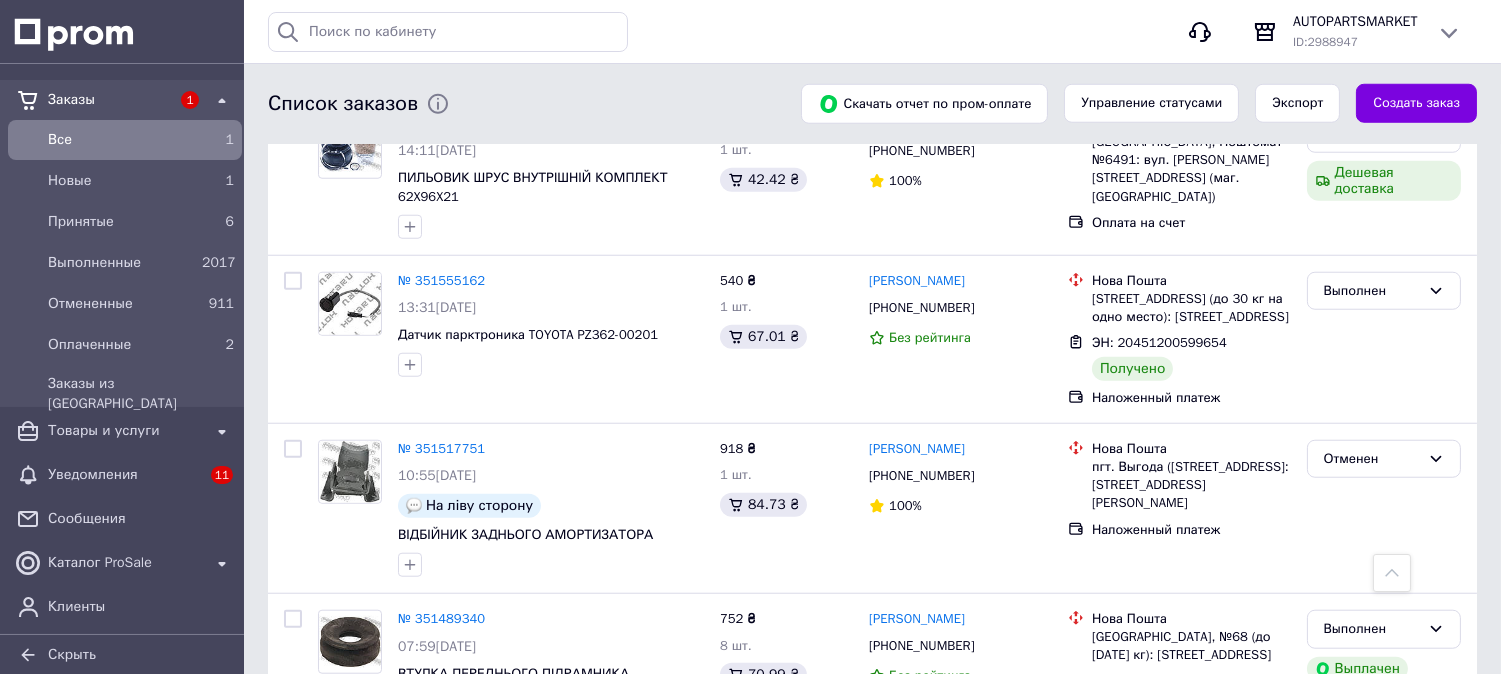 scroll, scrollTop: 3282, scrollLeft: 0, axis: vertical 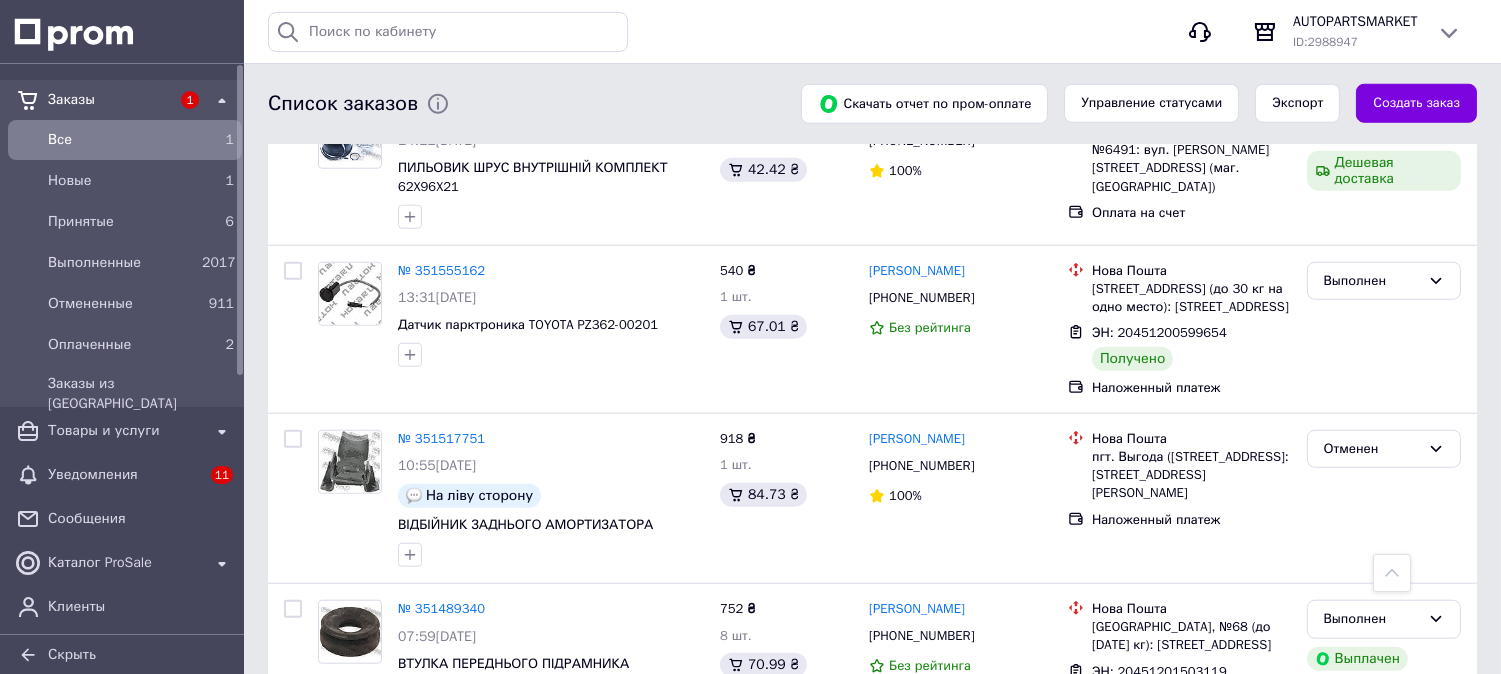 click on "Все" at bounding box center (121, 140) 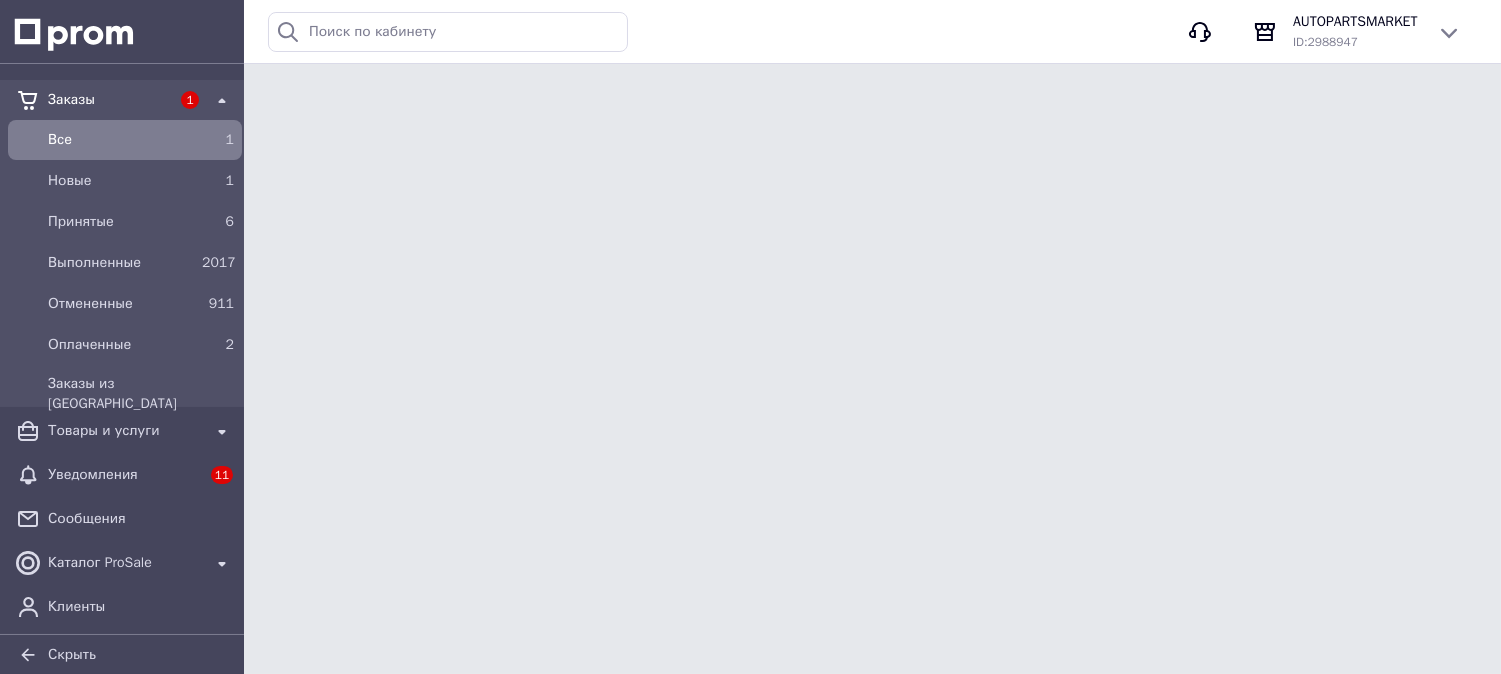 scroll, scrollTop: 0, scrollLeft: 0, axis: both 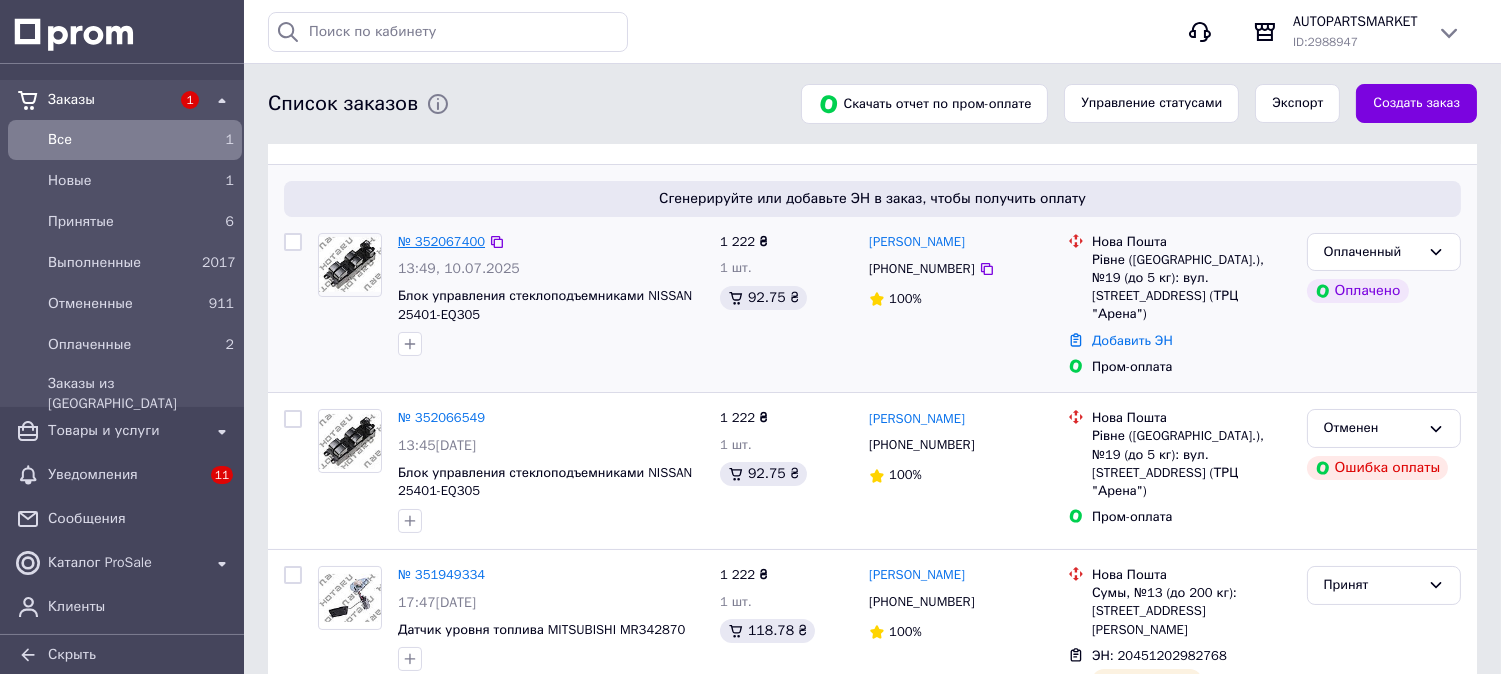 click on "№ 352067400" at bounding box center (441, 241) 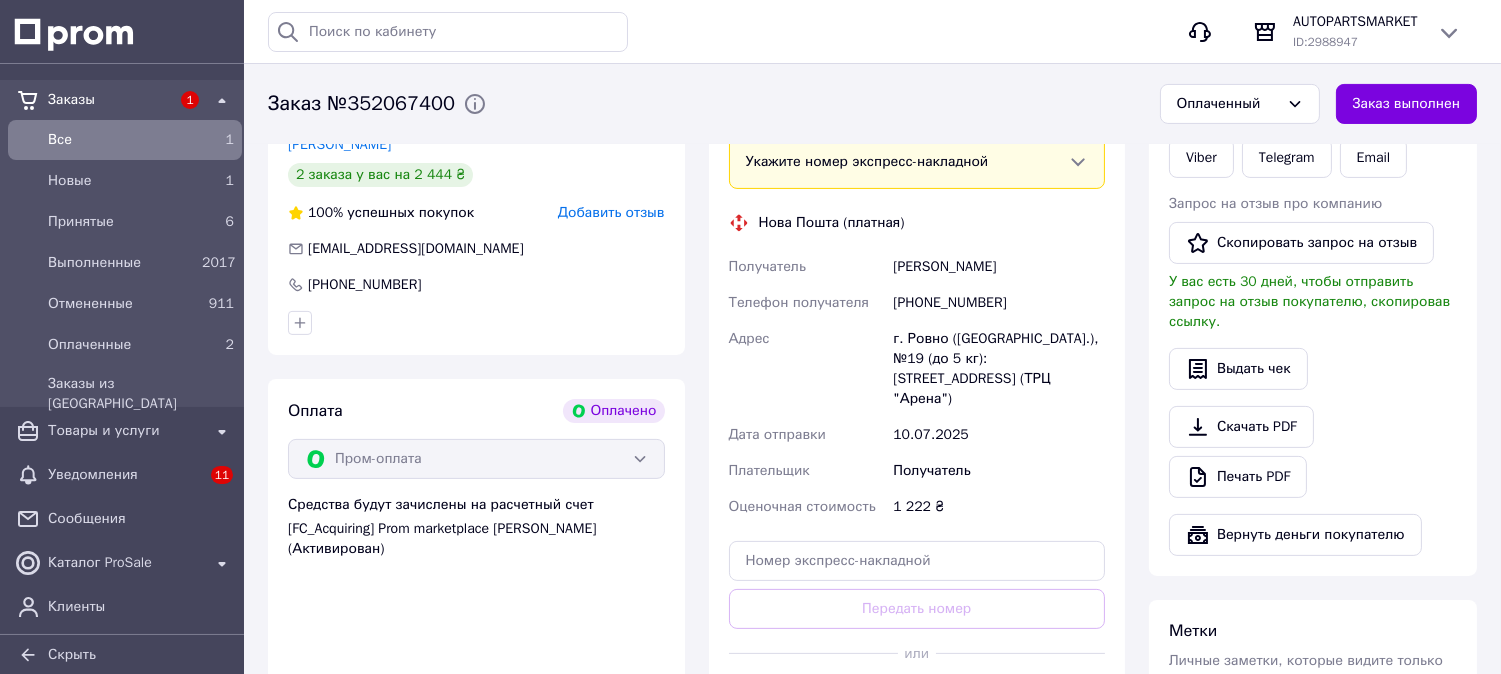 scroll, scrollTop: 555, scrollLeft: 0, axis: vertical 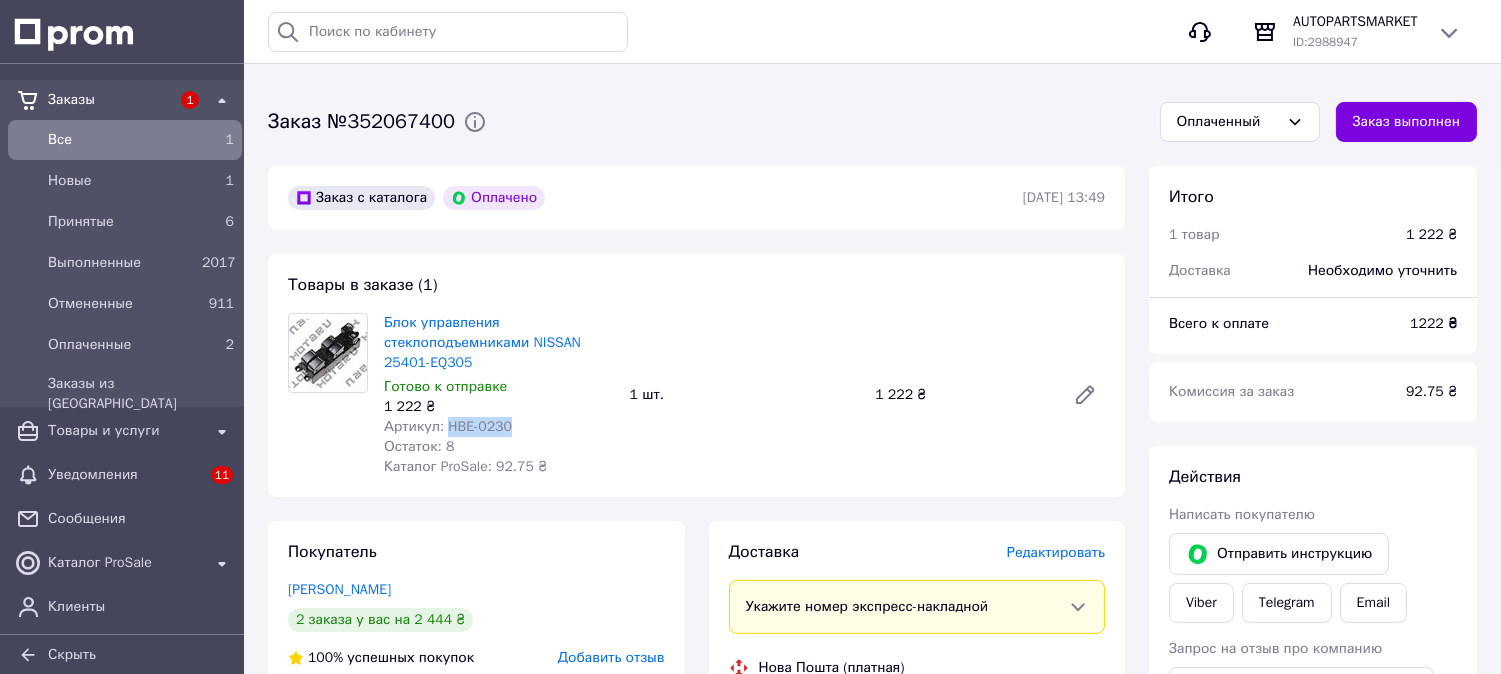 drag, startPoint x: 442, startPoint y: 420, endPoint x: 511, endPoint y: 420, distance: 69 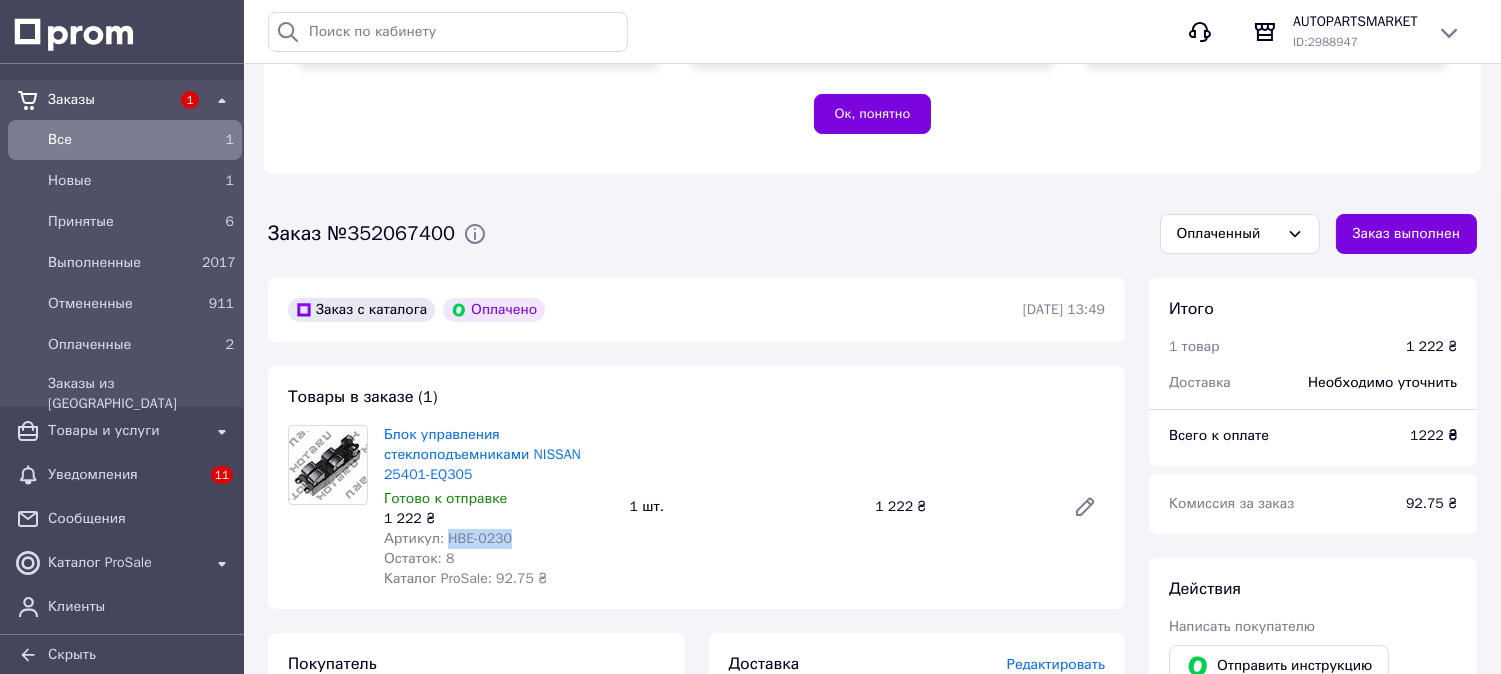 scroll, scrollTop: 444, scrollLeft: 0, axis: vertical 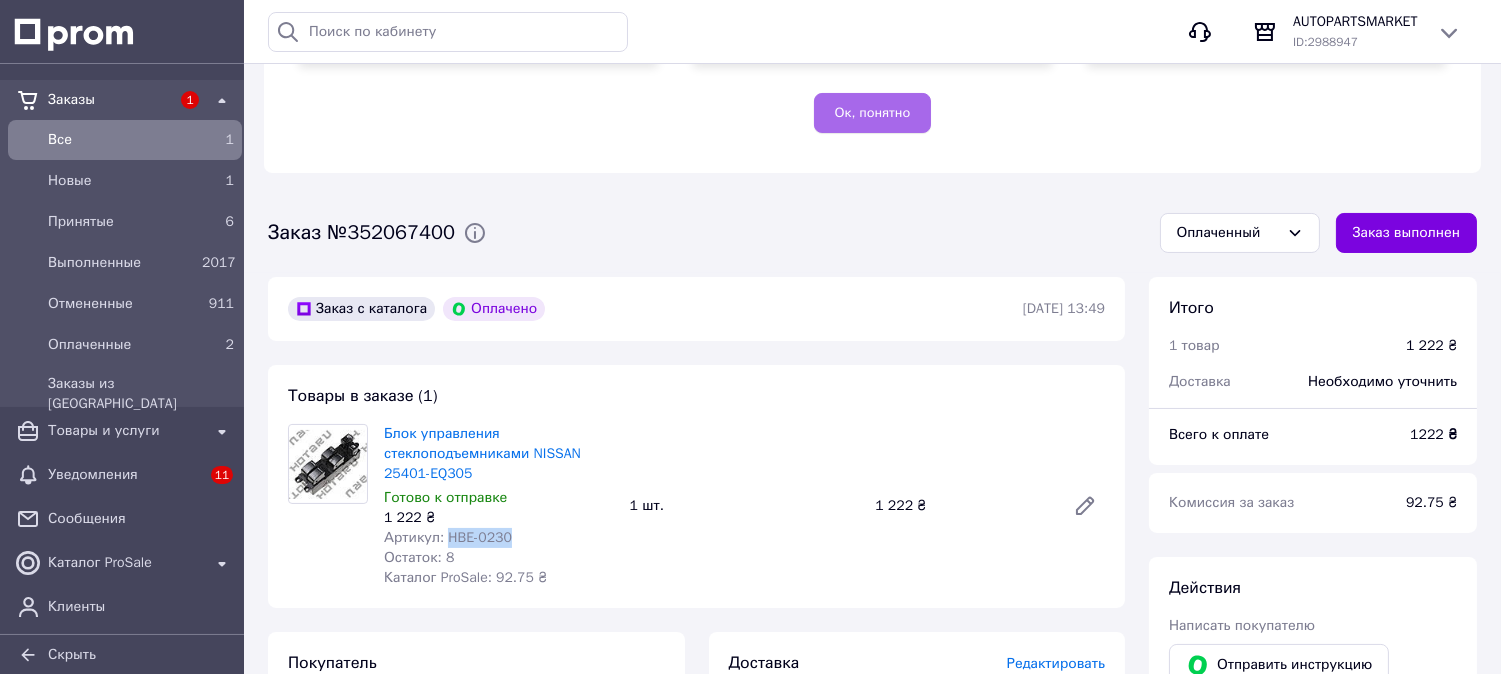 click on "Ок, понятно" at bounding box center (873, 113) 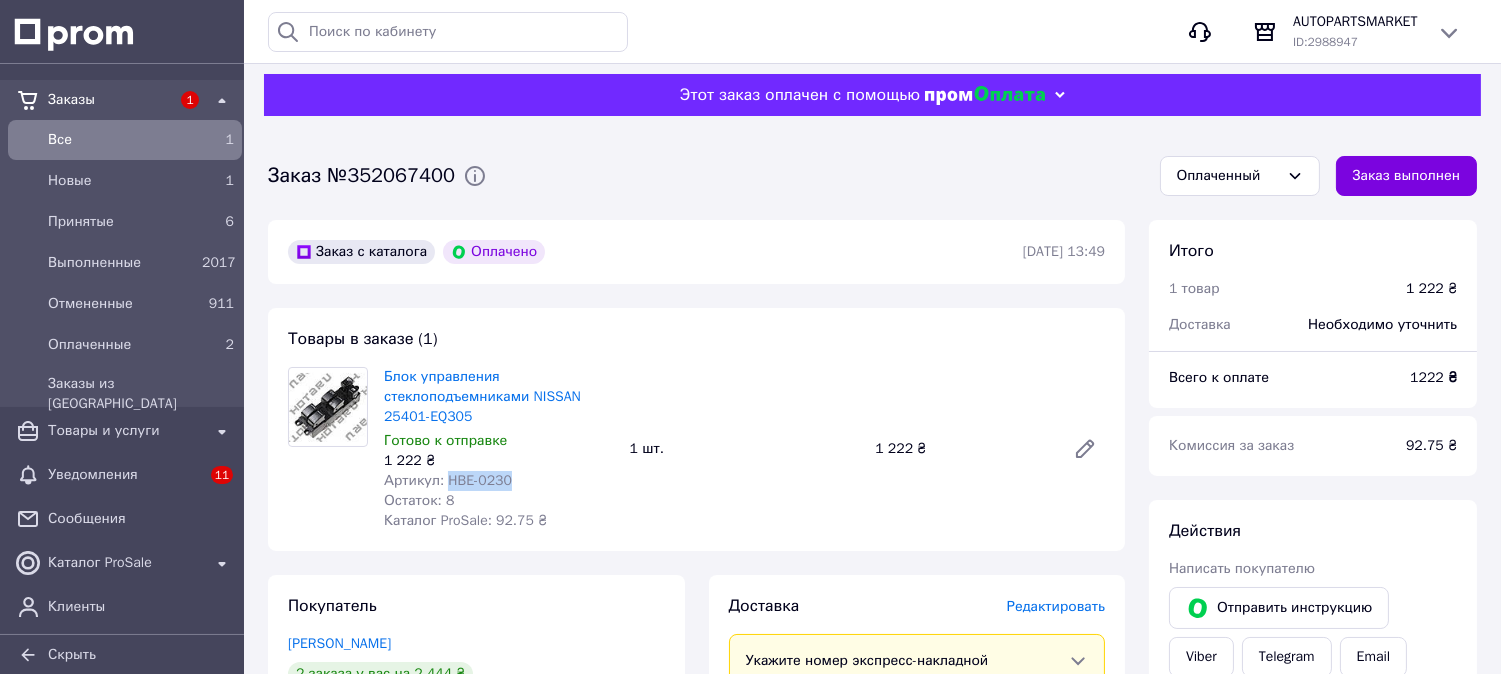 scroll, scrollTop: 0, scrollLeft: 0, axis: both 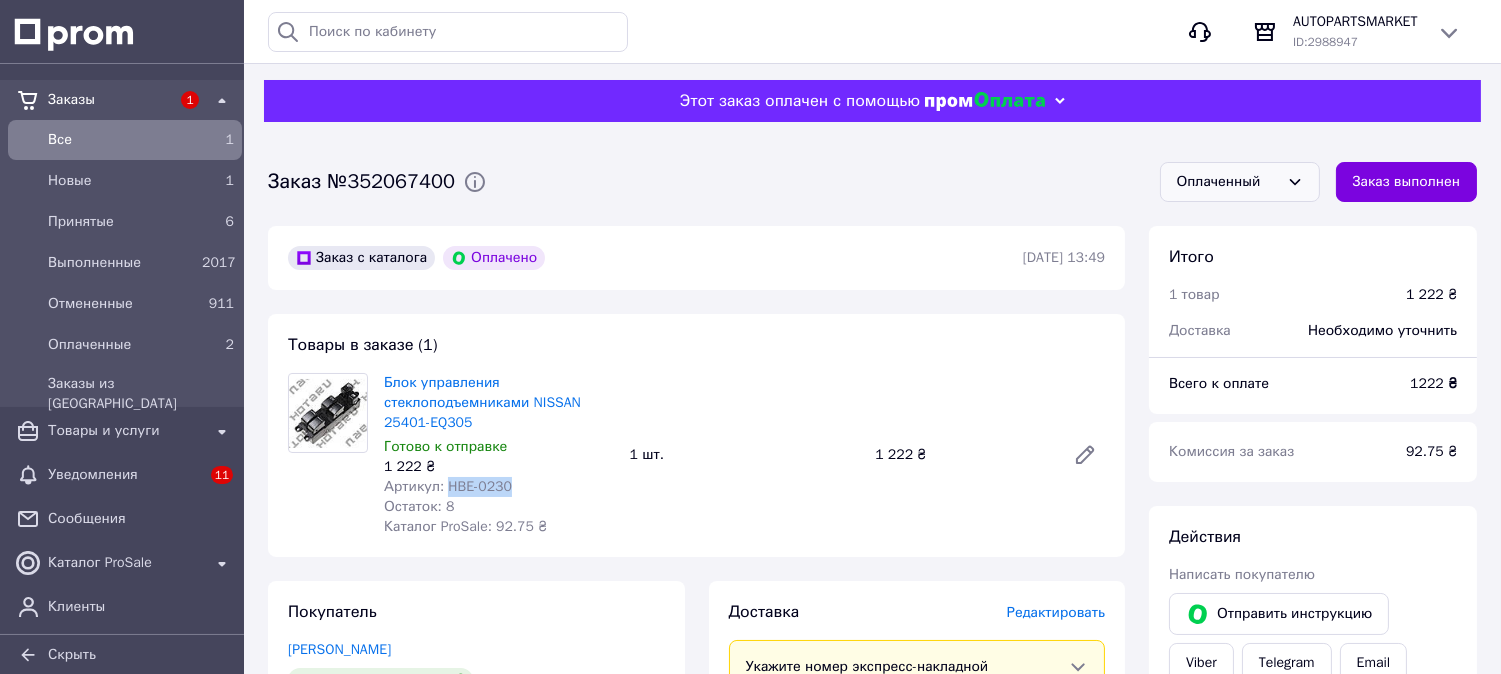 click on "Оплаченный" at bounding box center [1228, 182] 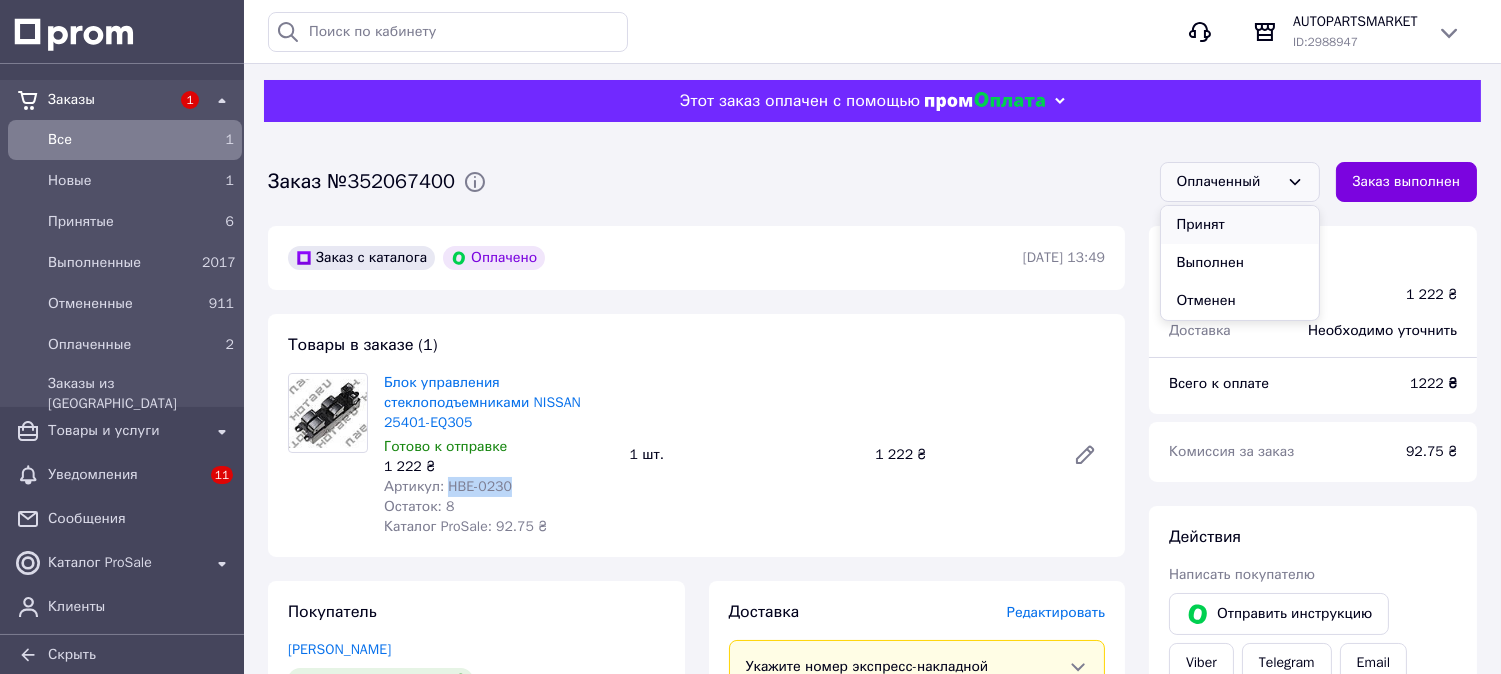 click on "Принят" at bounding box center [1240, 225] 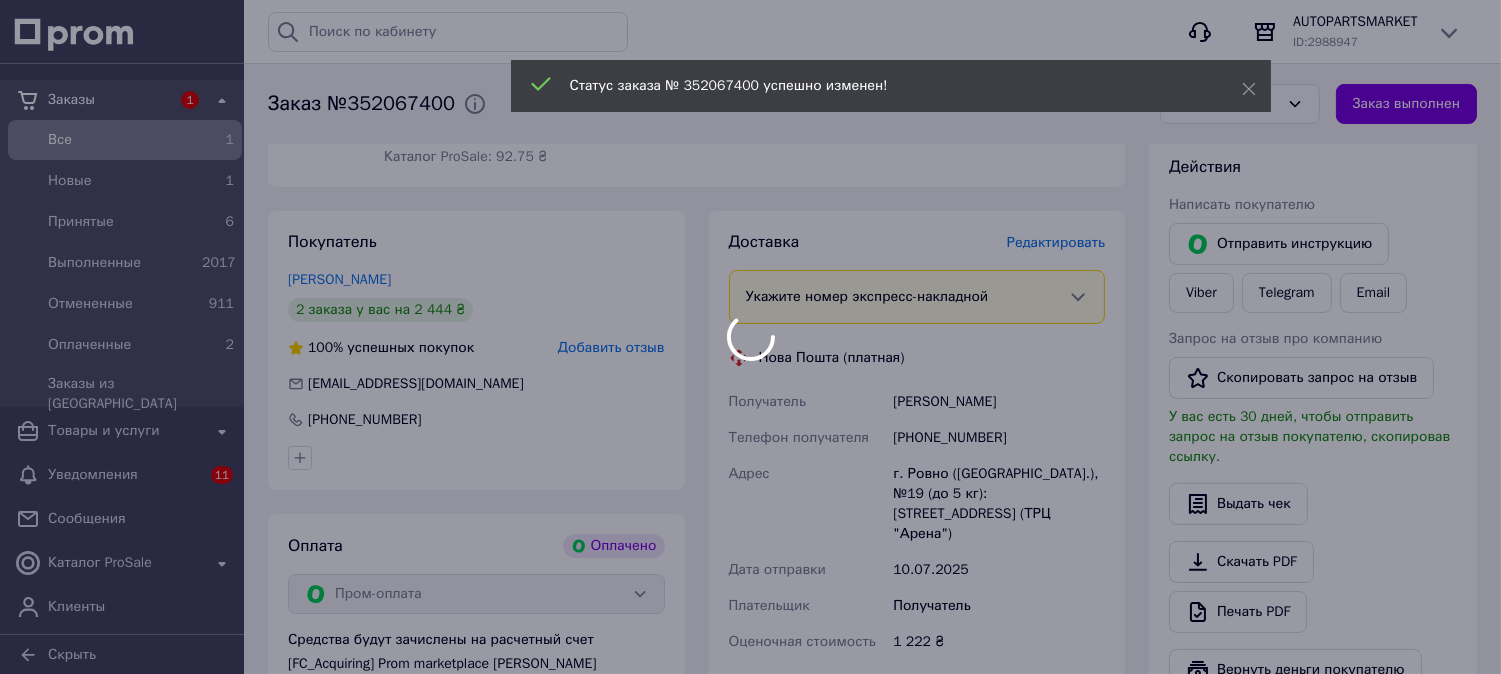 scroll, scrollTop: 444, scrollLeft: 0, axis: vertical 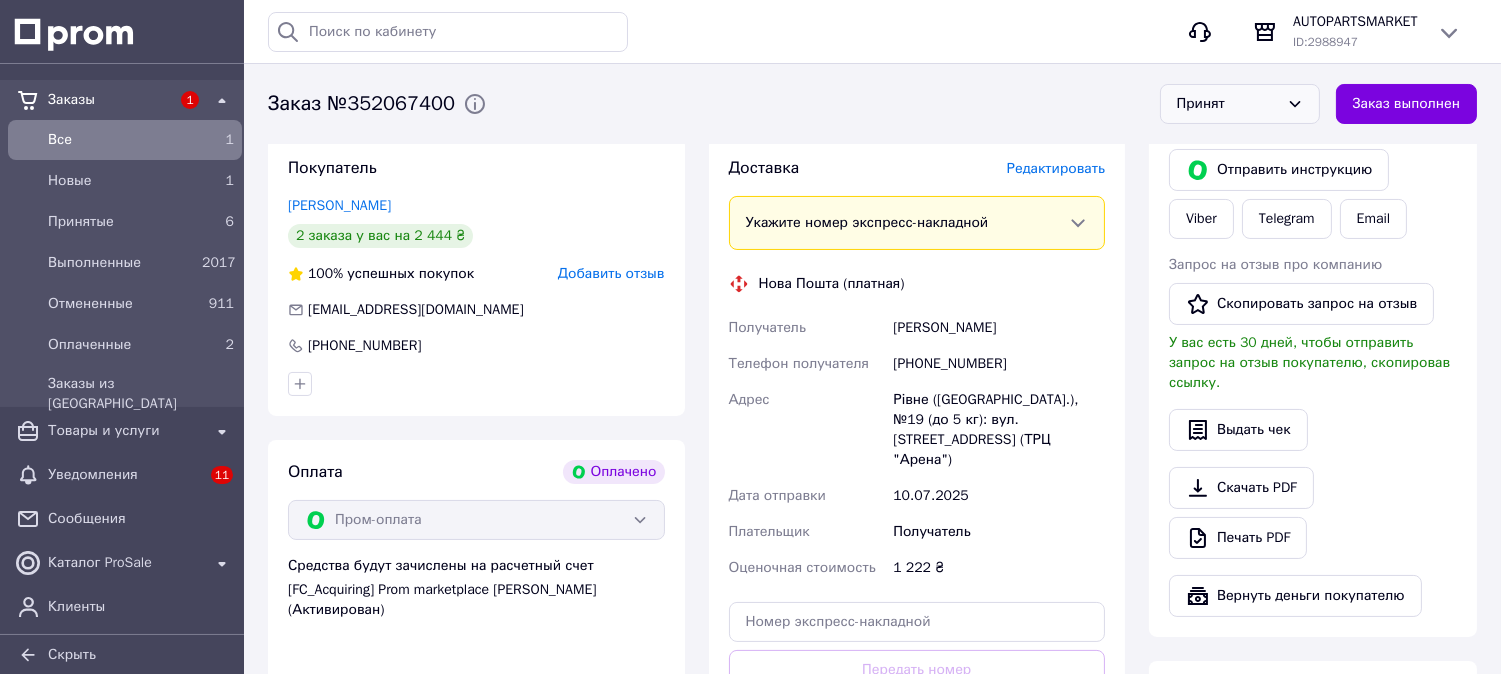 click on "Данилюк Виктор" at bounding box center [999, 328] 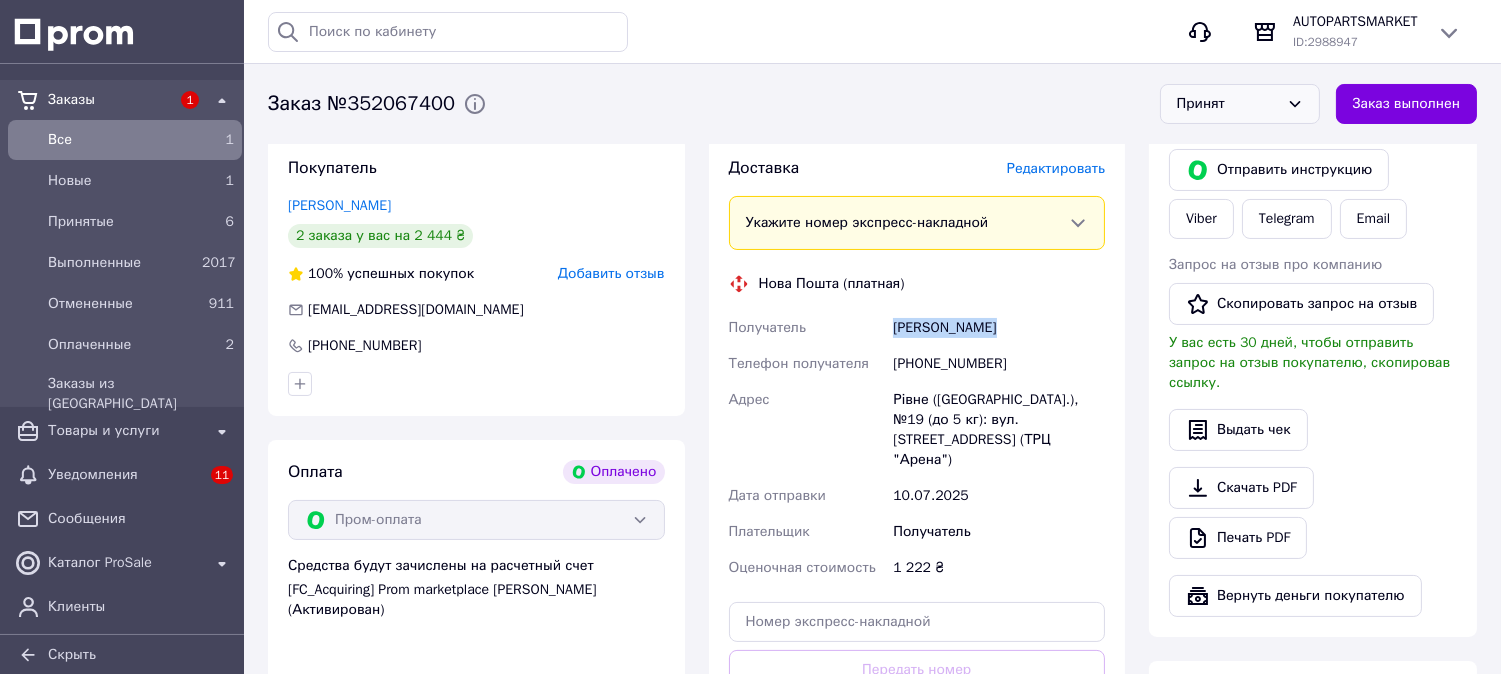 click on "Данилюк Виктор" at bounding box center (999, 328) 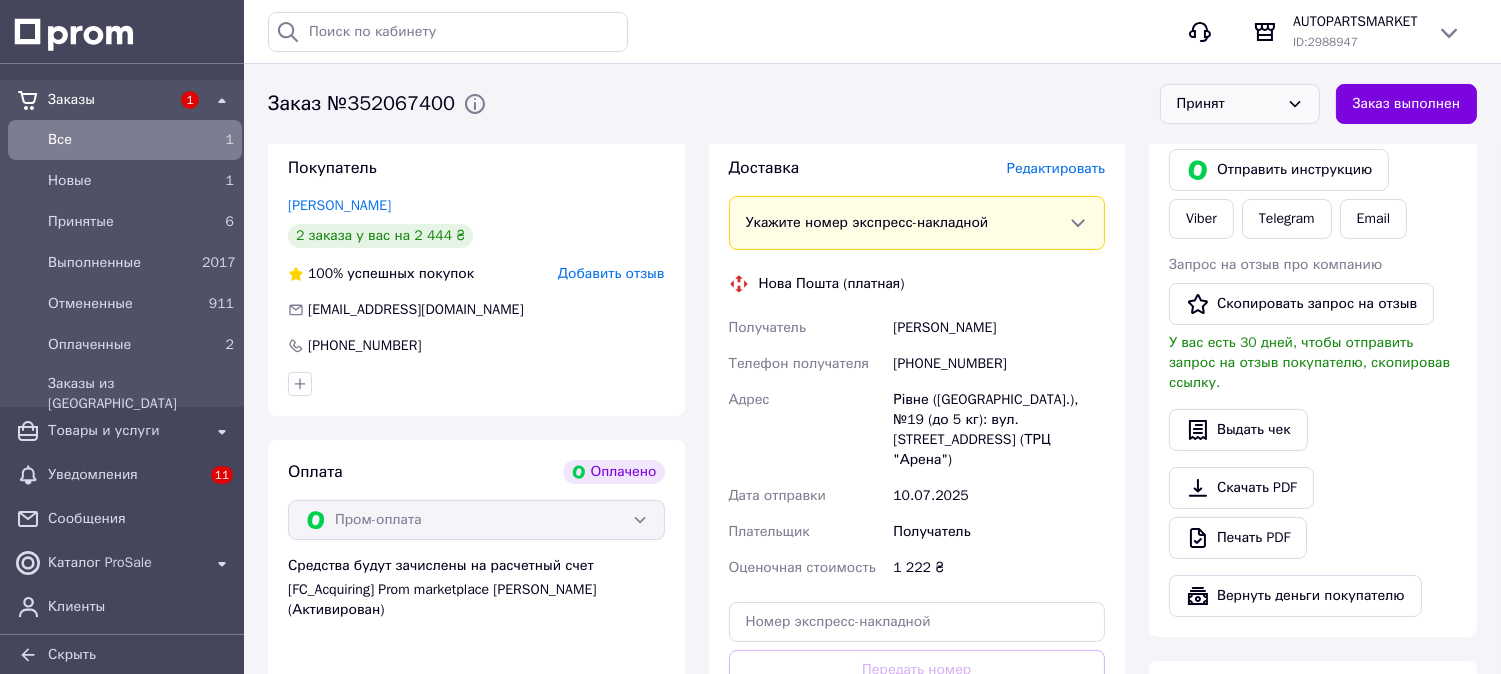 click on "+380671000078" at bounding box center (999, 364) 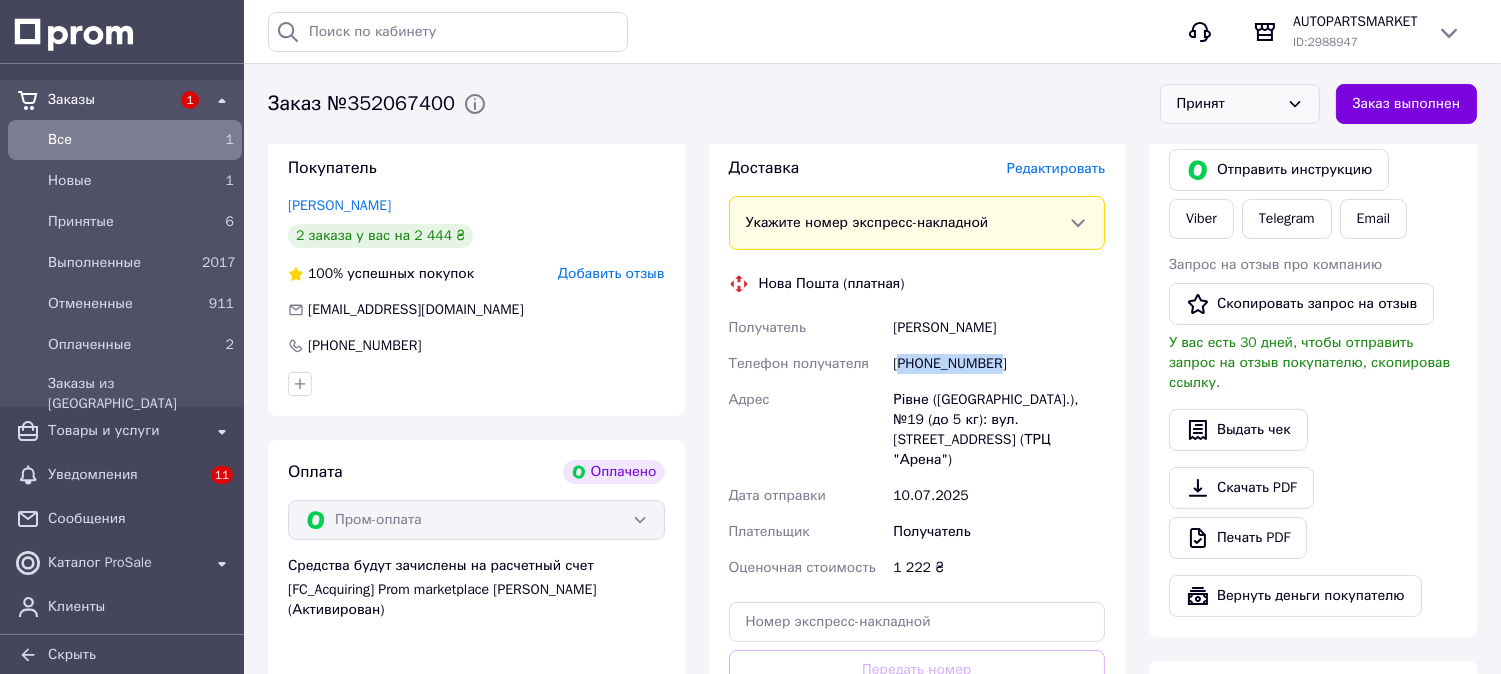 click on "+380671000078" at bounding box center (999, 364) 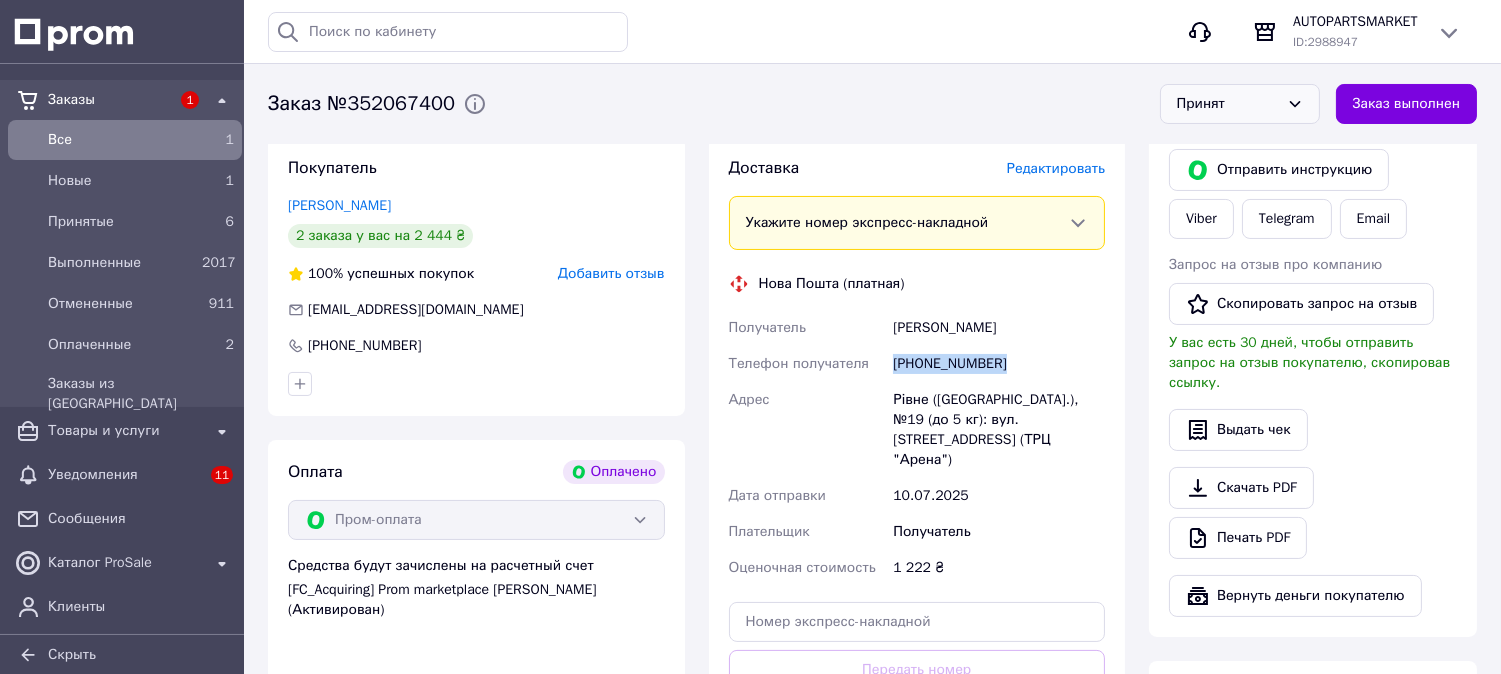 click on "+380671000078" at bounding box center [999, 364] 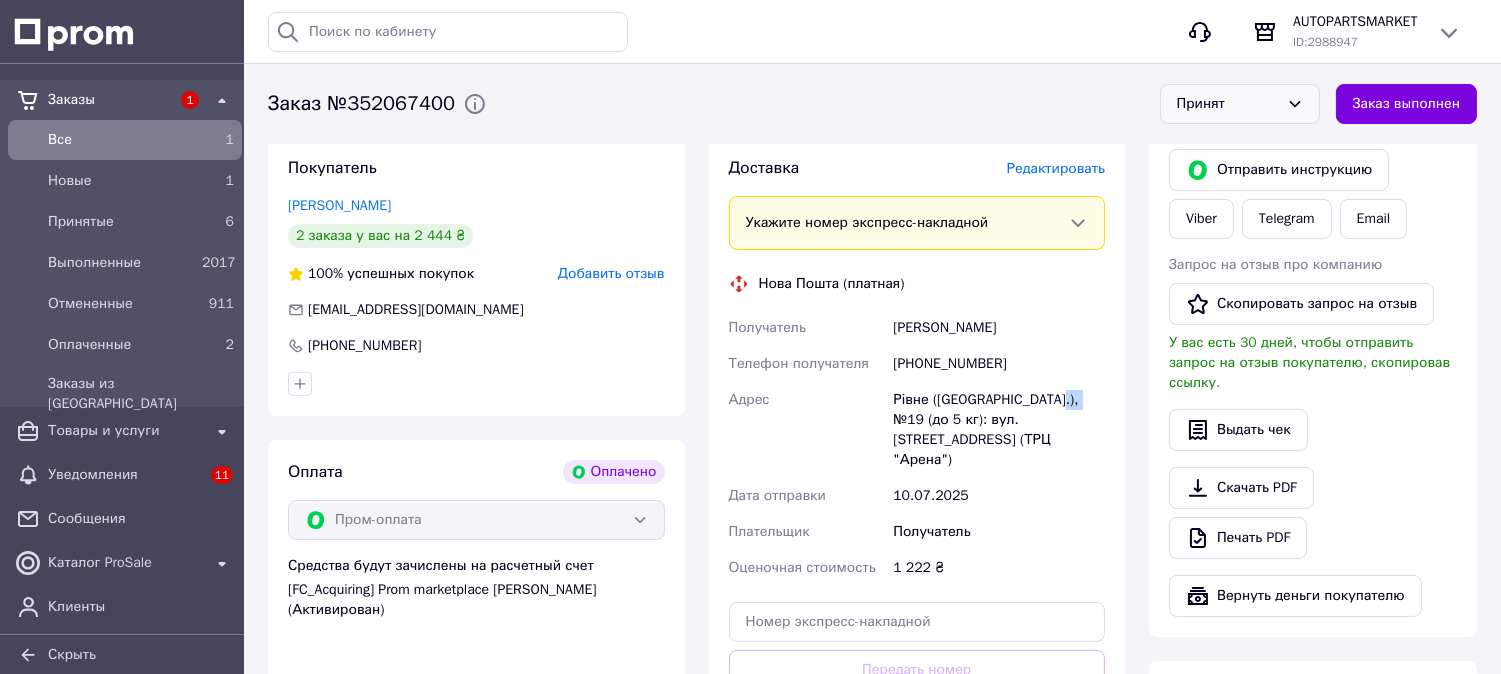 drag, startPoint x: 1044, startPoint y: 400, endPoint x: 1075, endPoint y: 397, distance: 31.144823 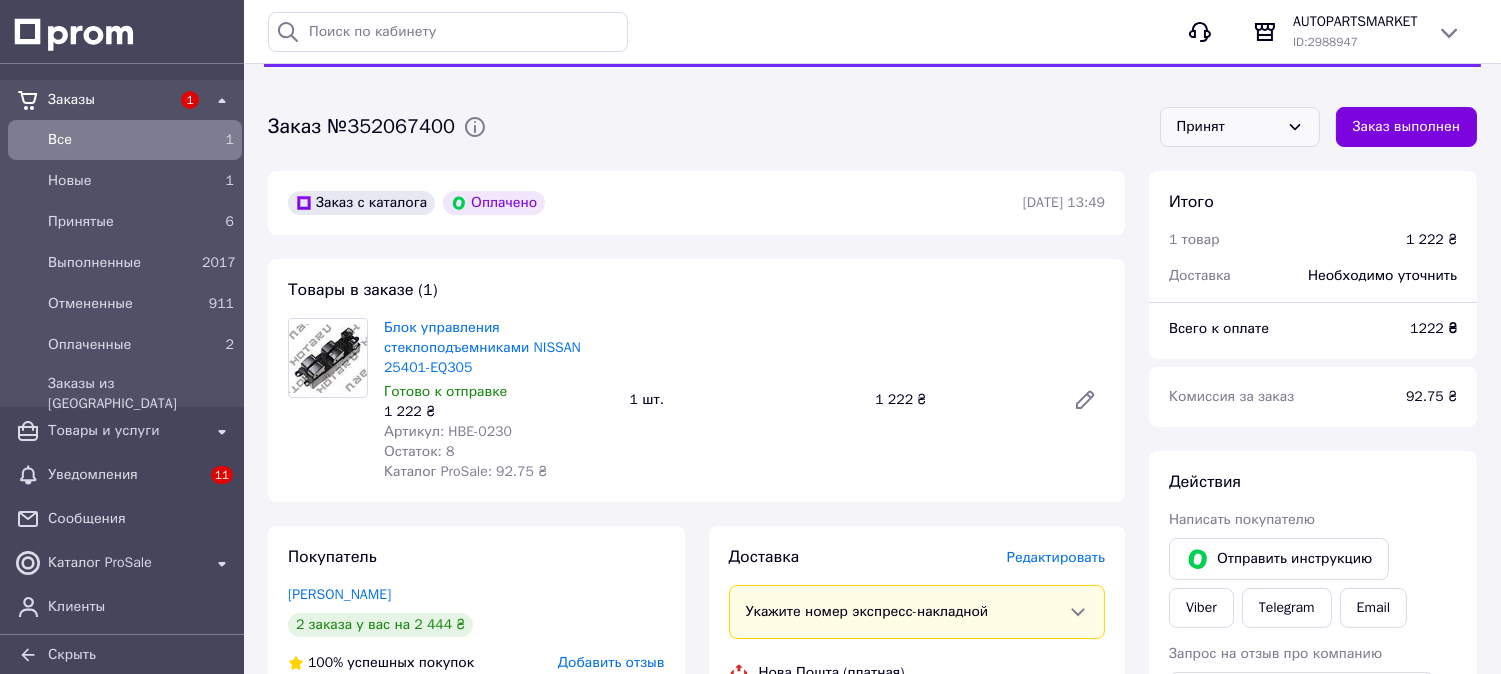 scroll, scrollTop: 0, scrollLeft: 0, axis: both 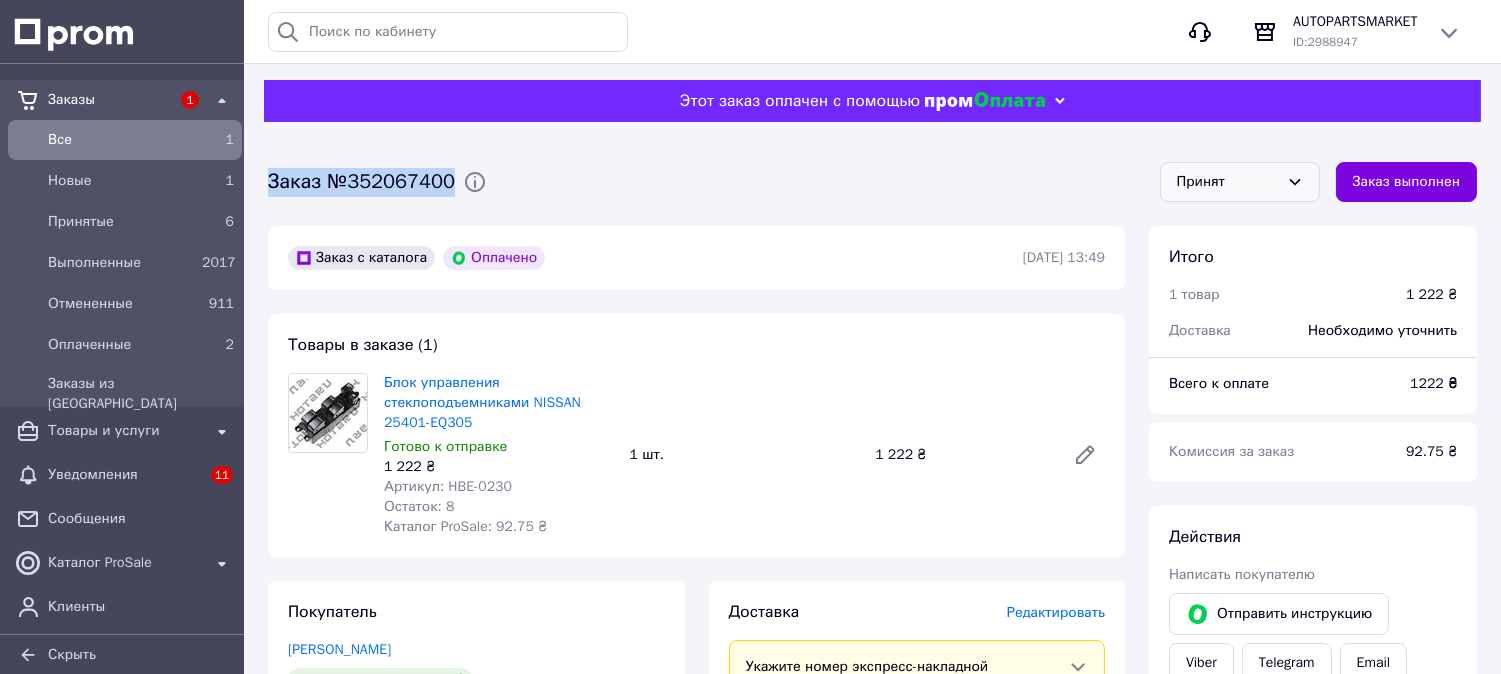 drag, startPoint x: 271, startPoint y: 180, endPoint x: 406, endPoint y: 85, distance: 165.07574 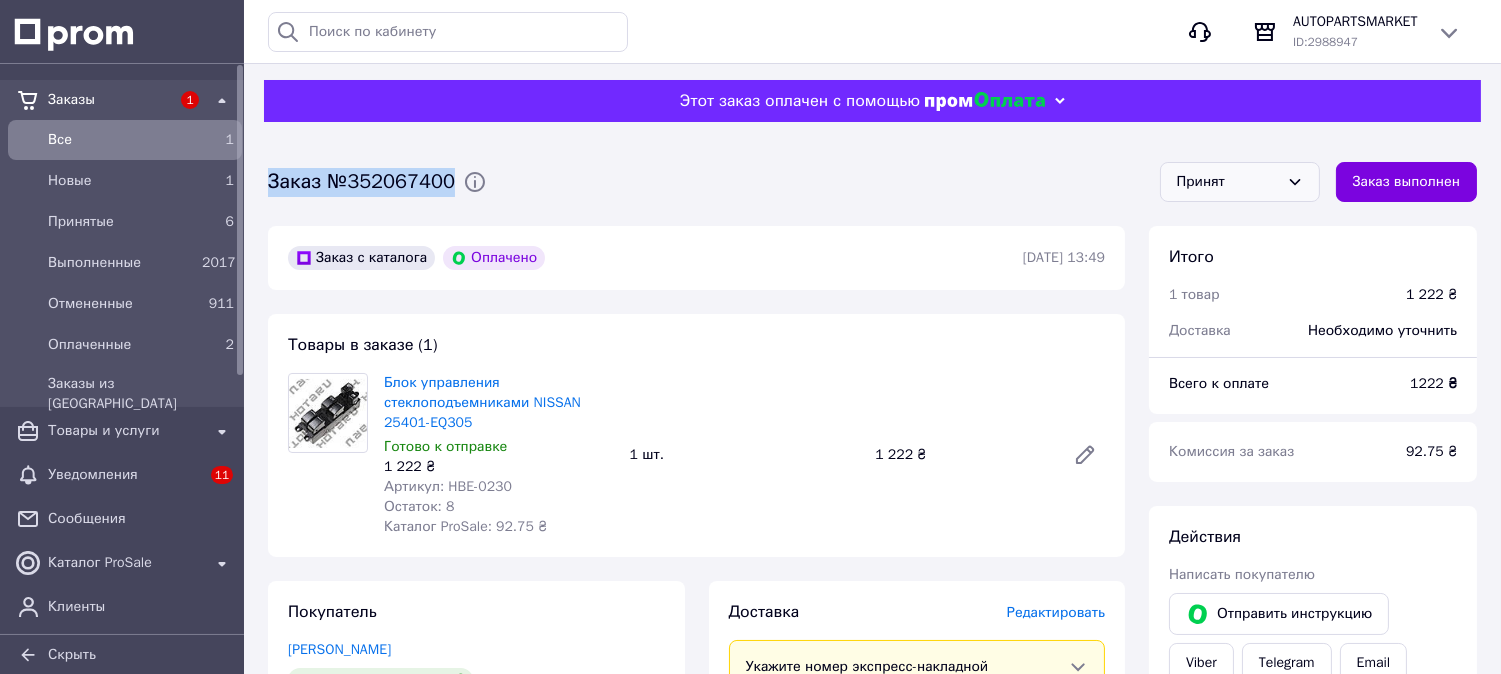 click on "Все" at bounding box center (121, 140) 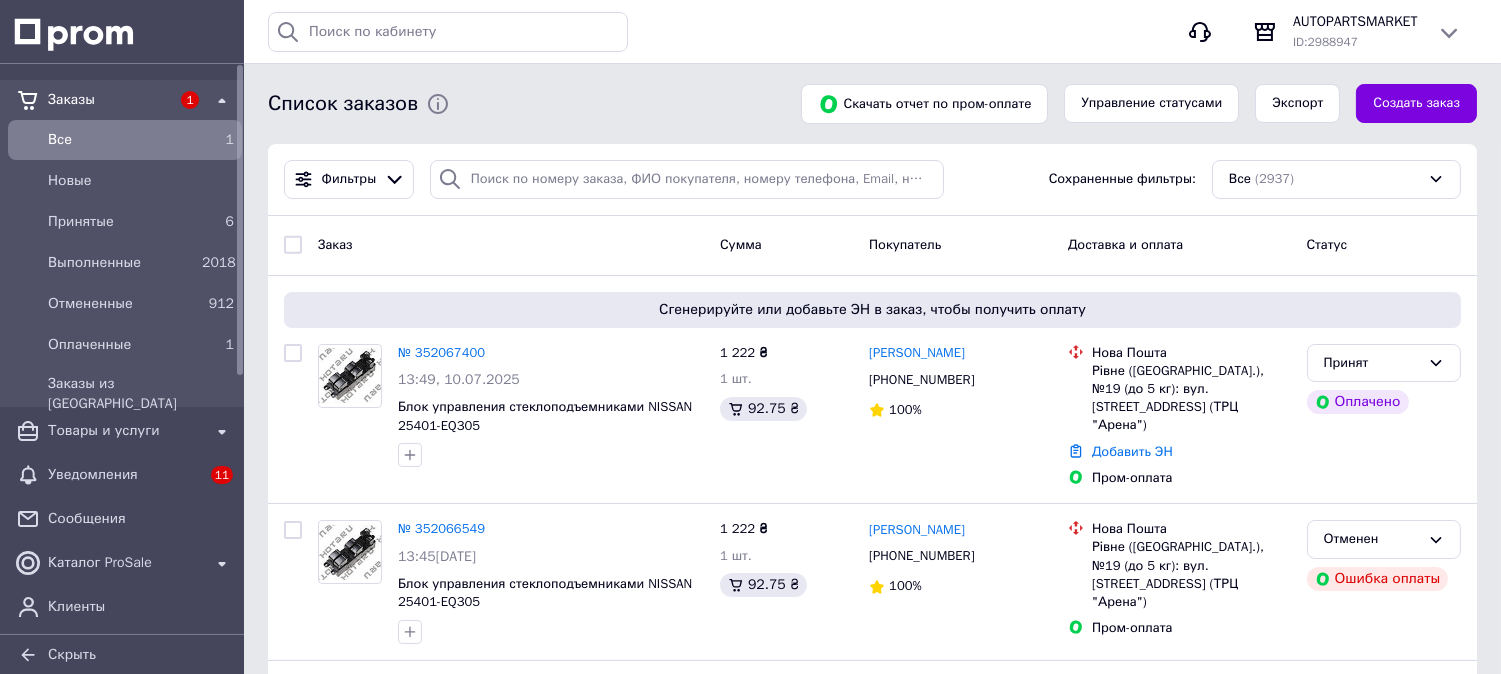 click on "Все" at bounding box center [121, 140] 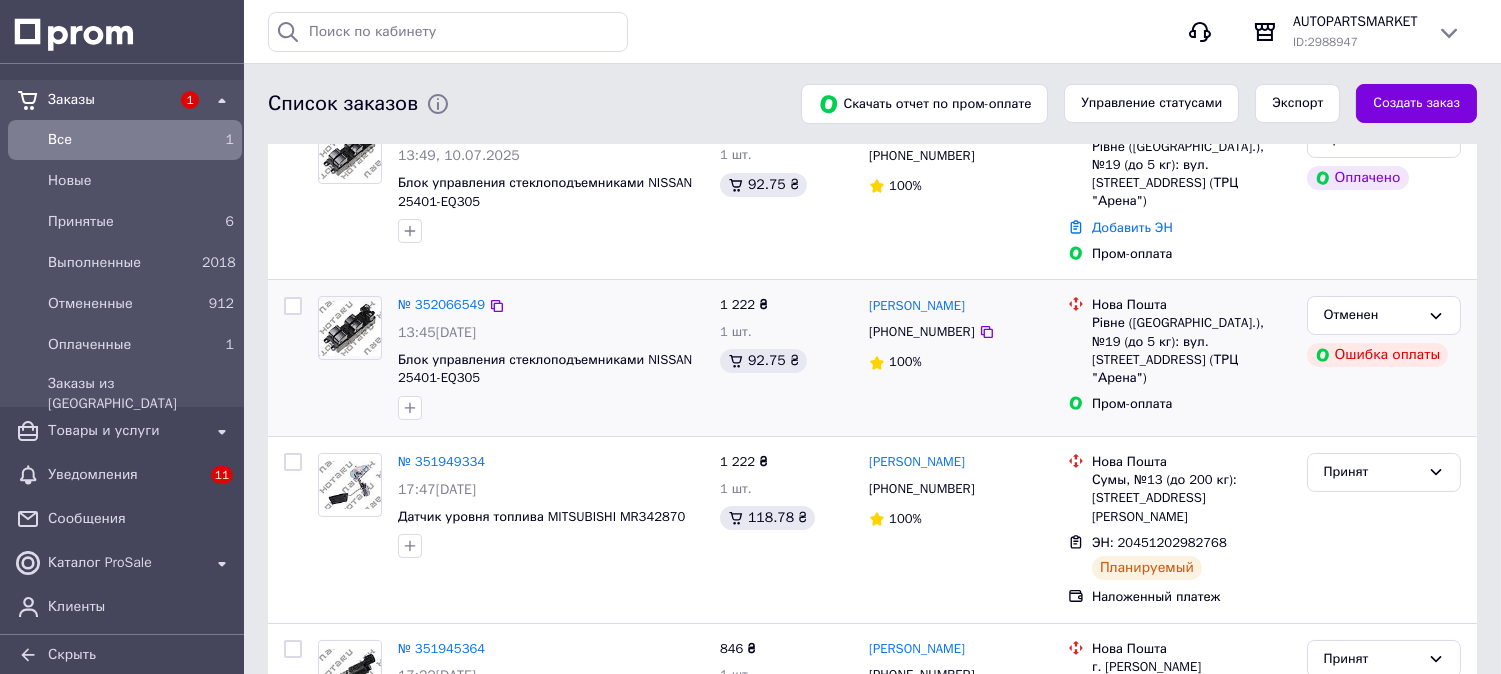 scroll, scrollTop: 111, scrollLeft: 0, axis: vertical 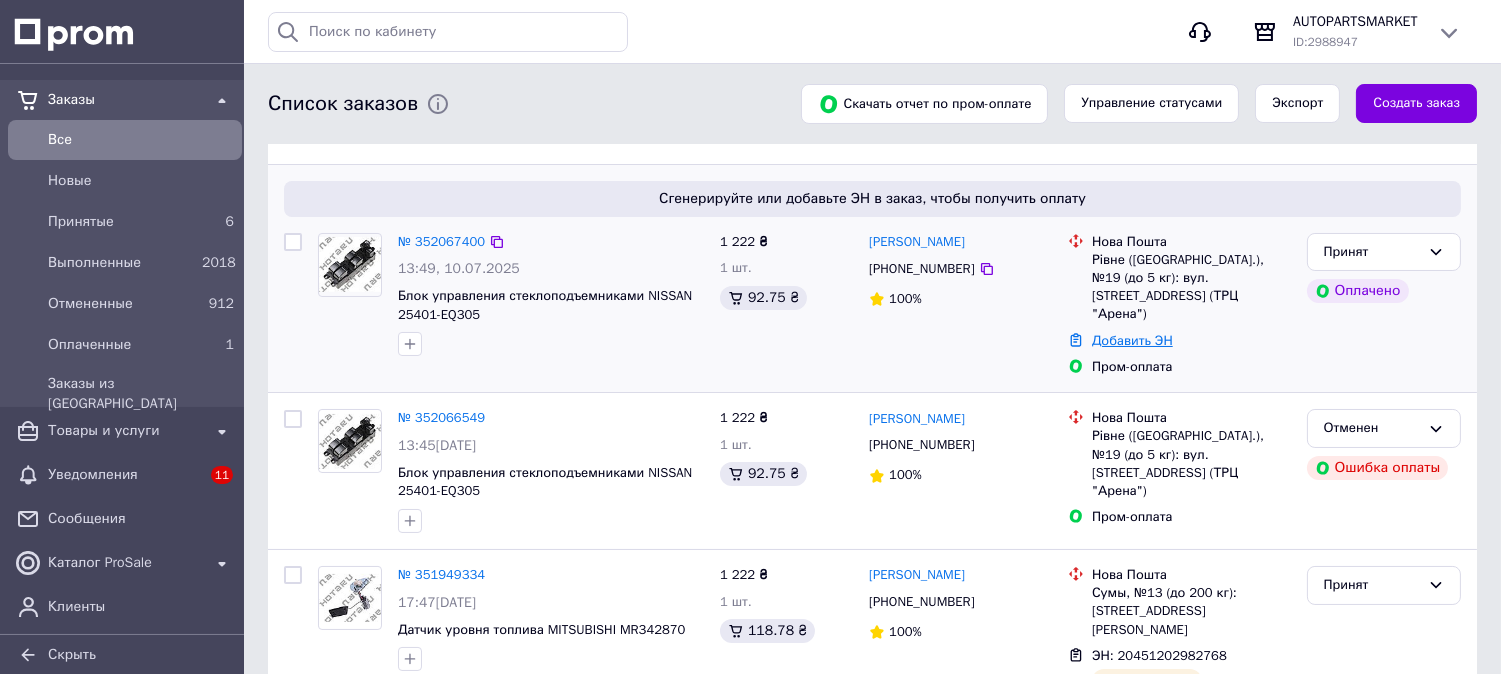 click on "Добавить ЭН" at bounding box center [1132, 340] 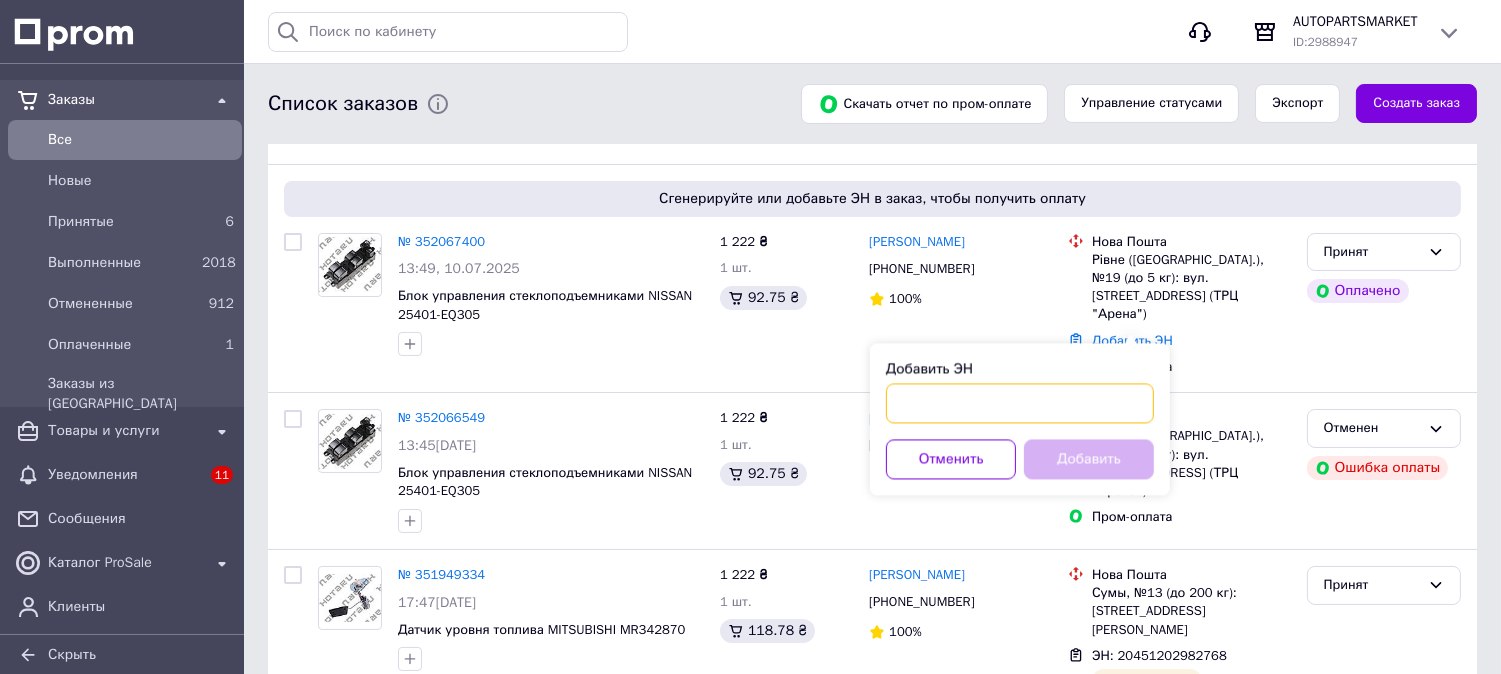 click on "Добавить ЭН" at bounding box center [1020, 403] 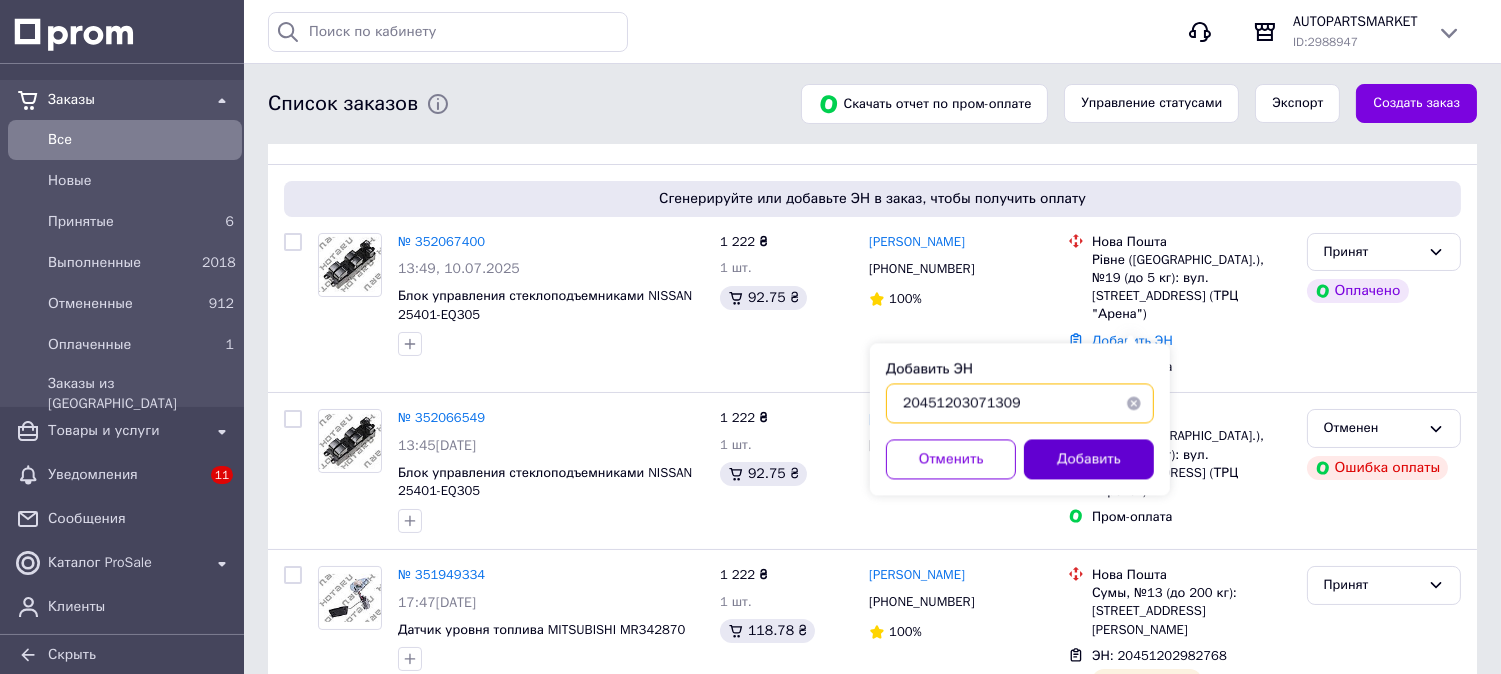 type on "20451203071309" 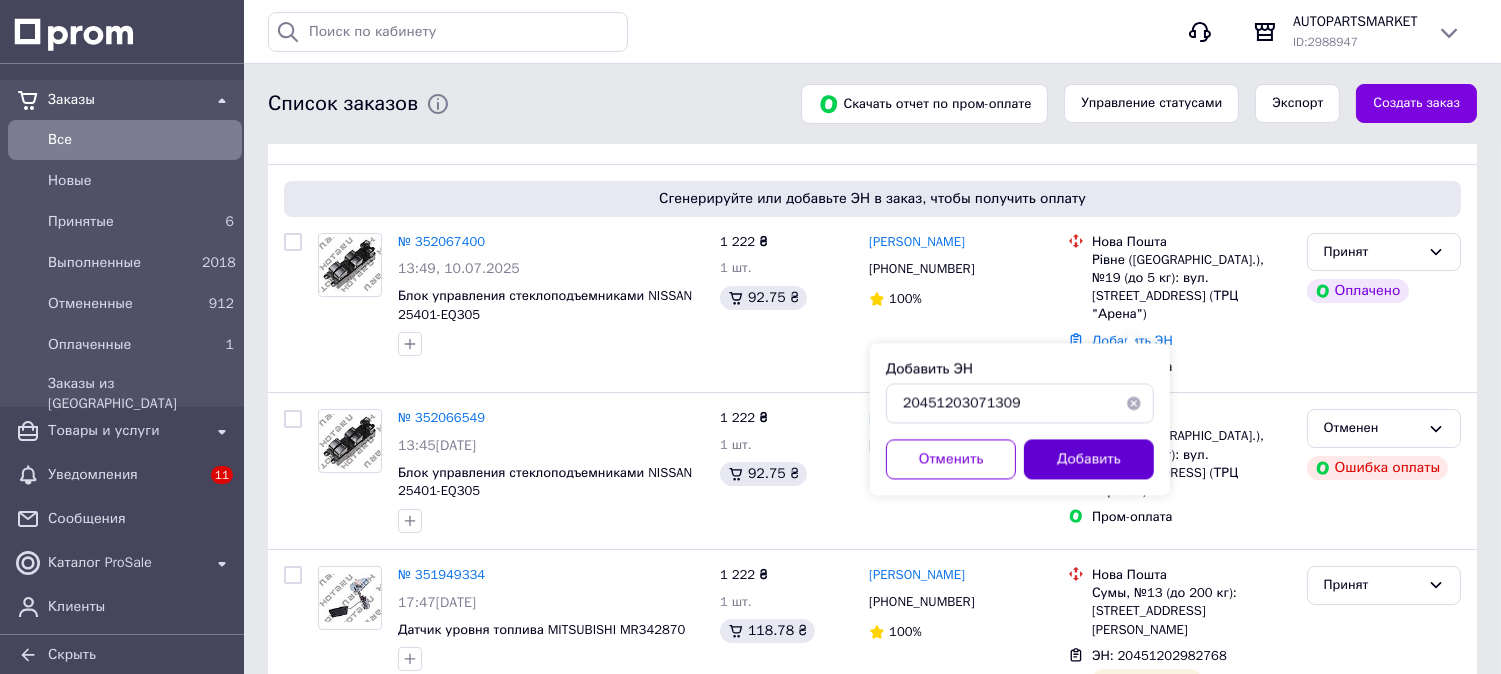 click on "Добавить" at bounding box center [1089, 459] 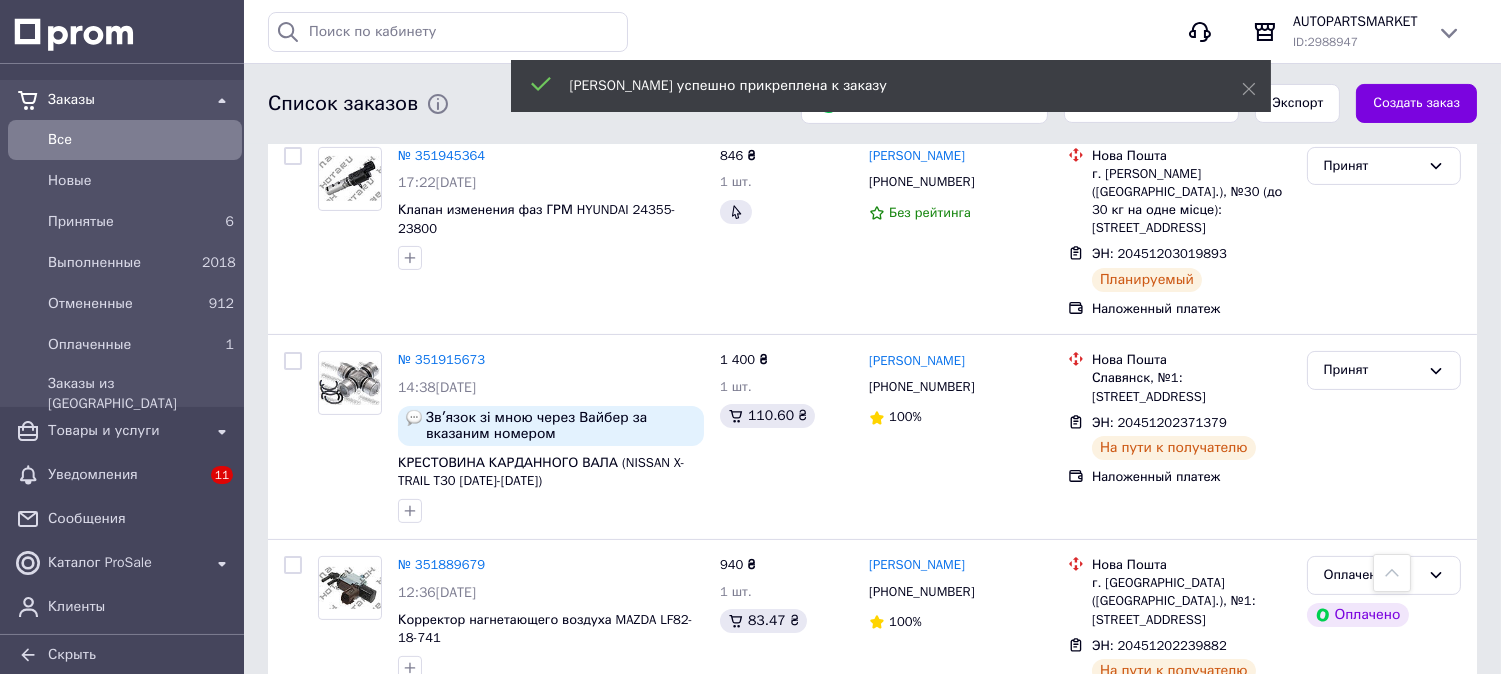 scroll, scrollTop: 1060, scrollLeft: 0, axis: vertical 